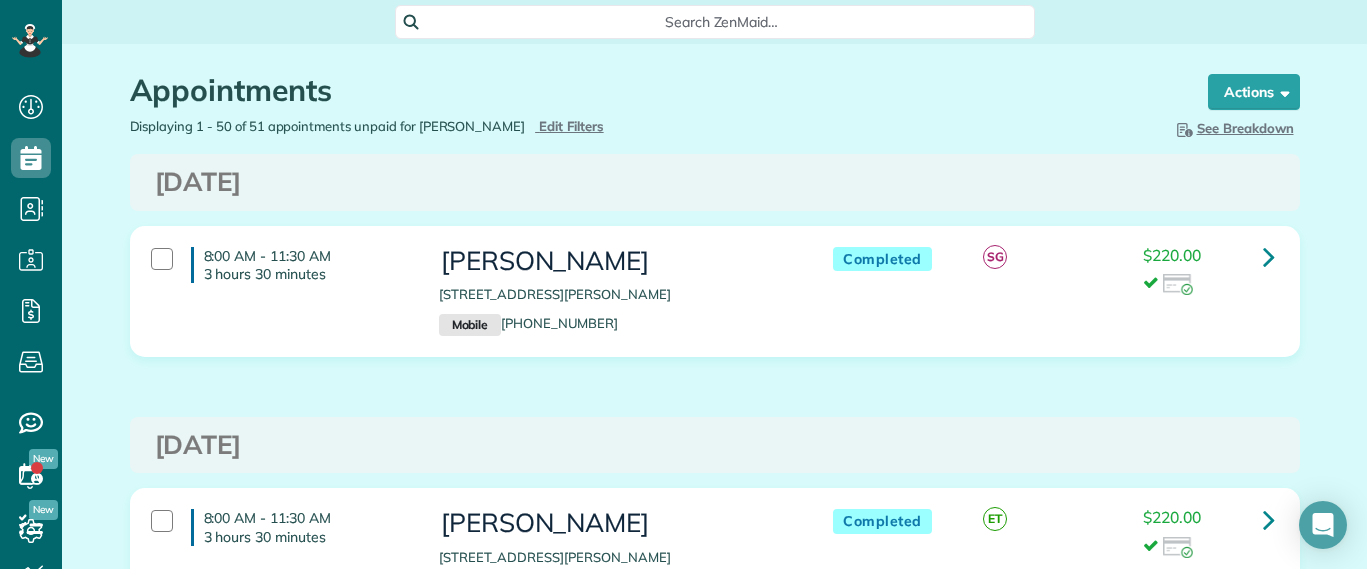 scroll, scrollTop: 0, scrollLeft: 0, axis: both 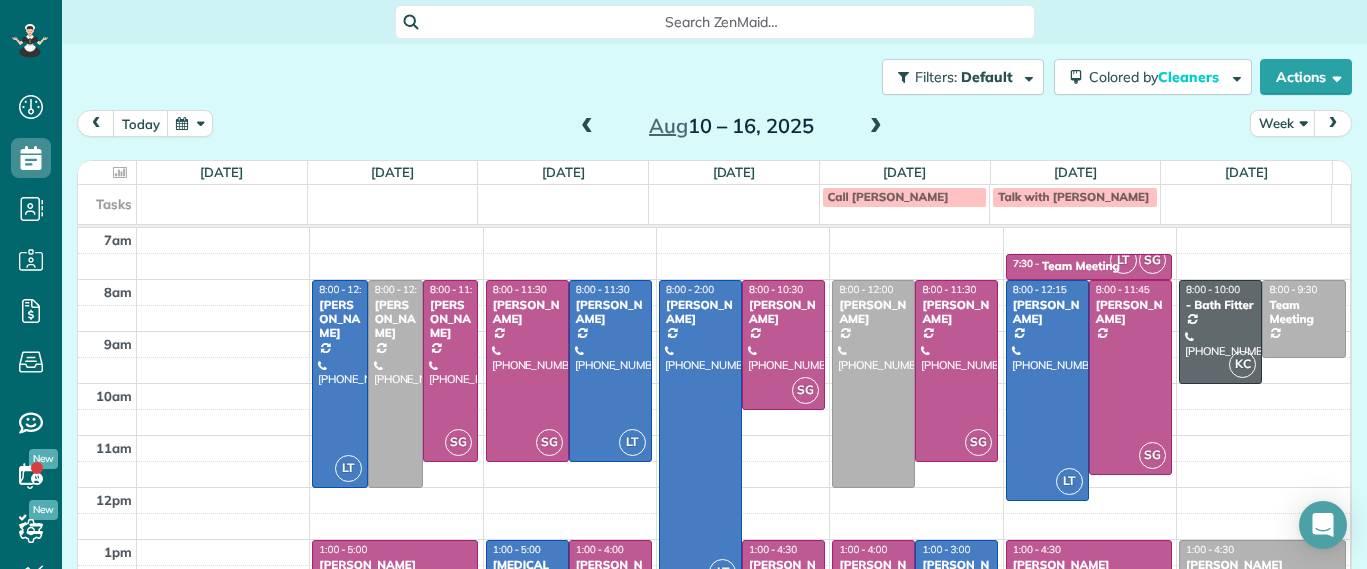 click on "Search ZenMaid…" at bounding box center (722, 22) 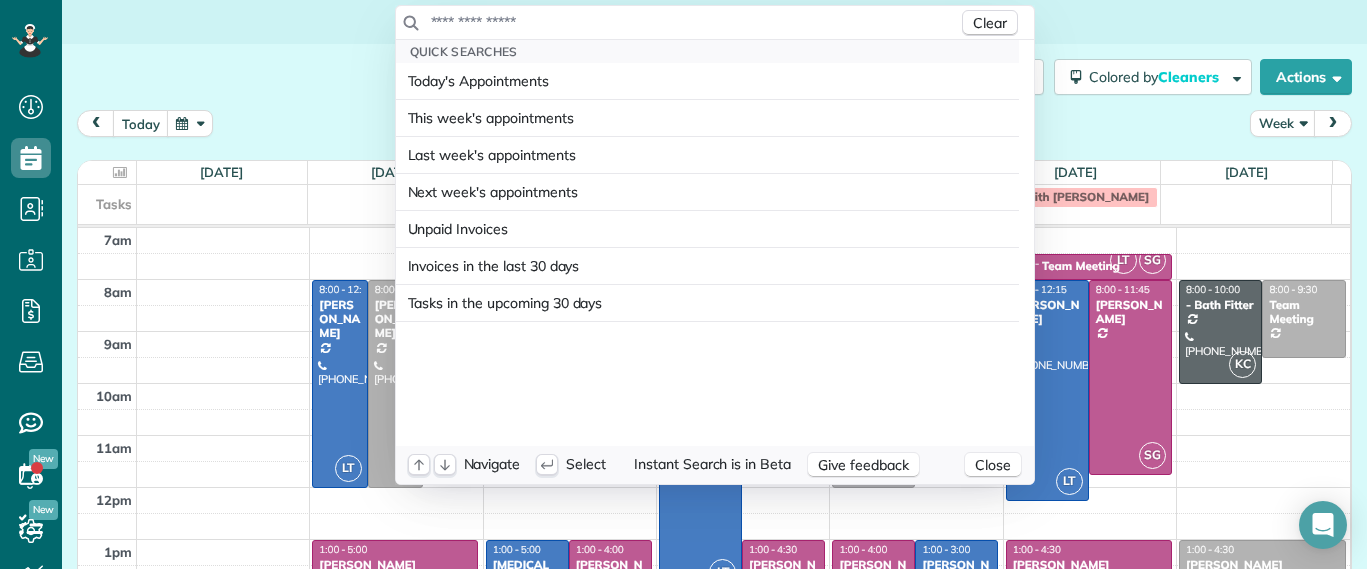 click at bounding box center [694, 22] 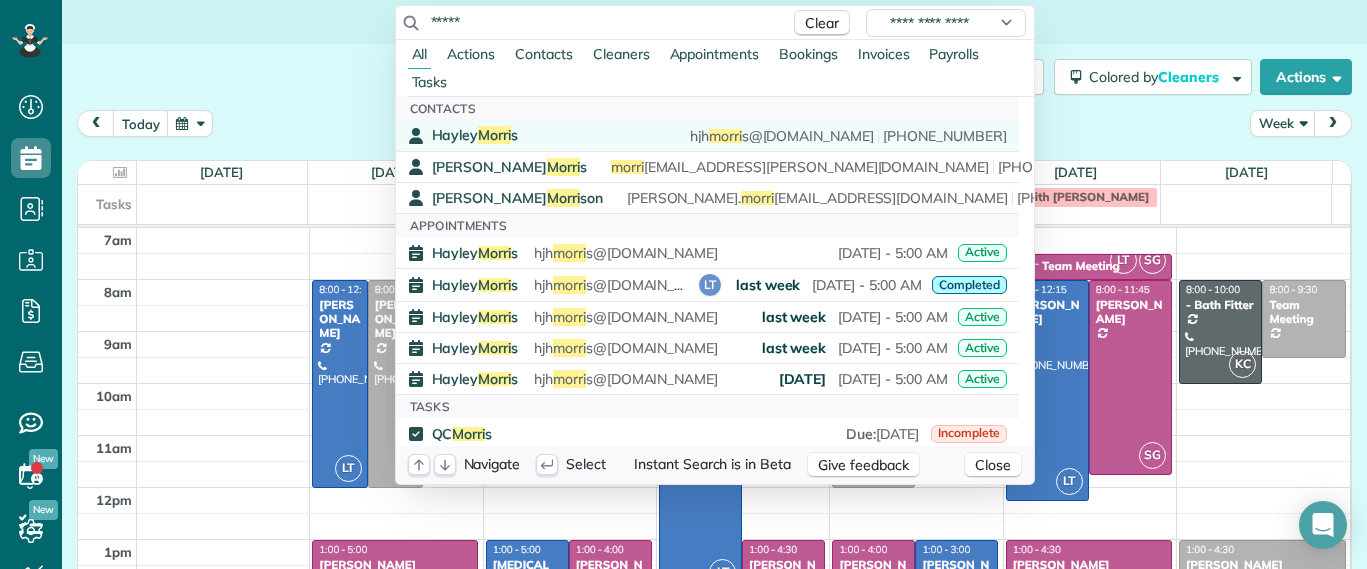 type on "*****" 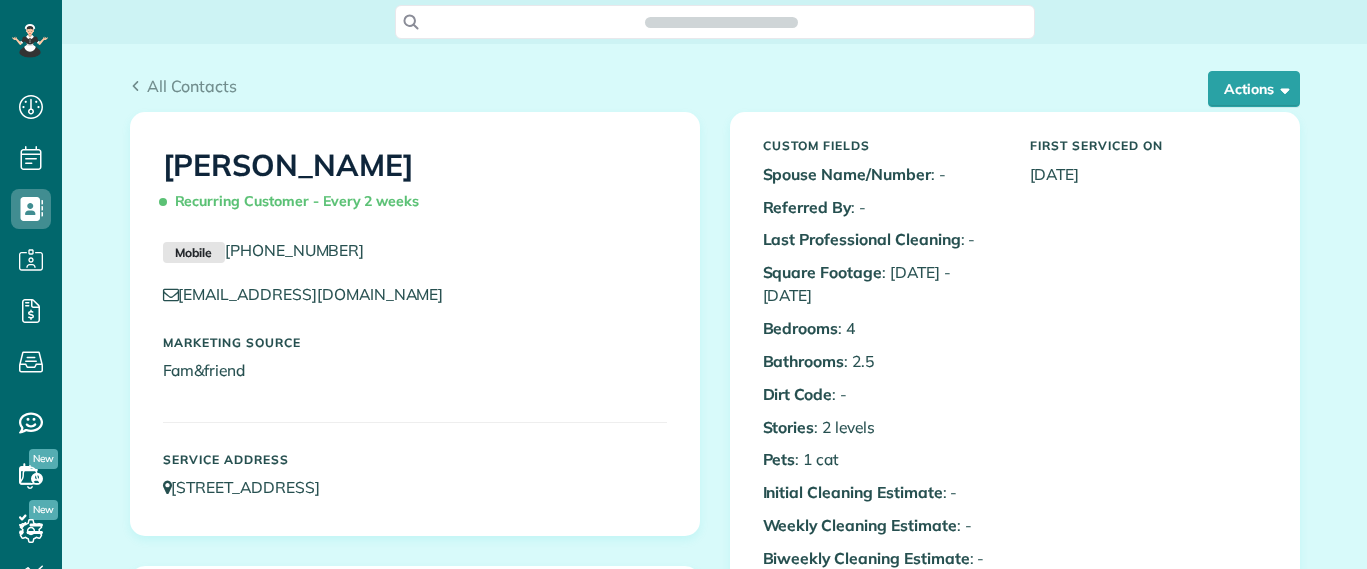 scroll, scrollTop: 0, scrollLeft: 0, axis: both 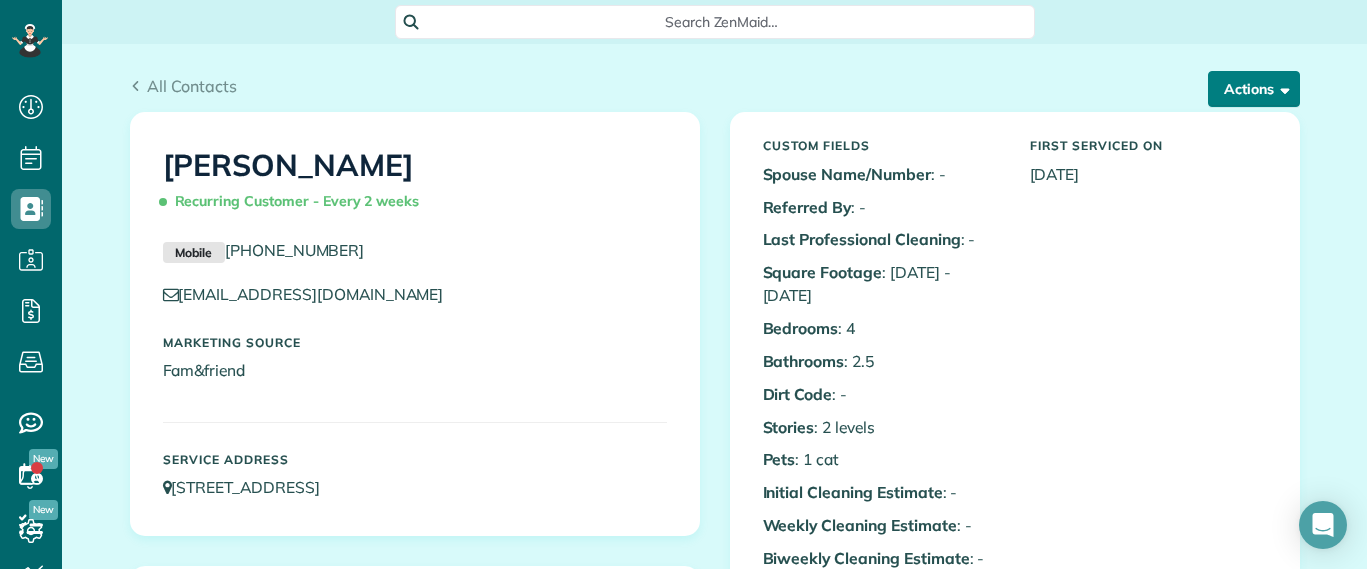 click on "Actions" at bounding box center [1254, 89] 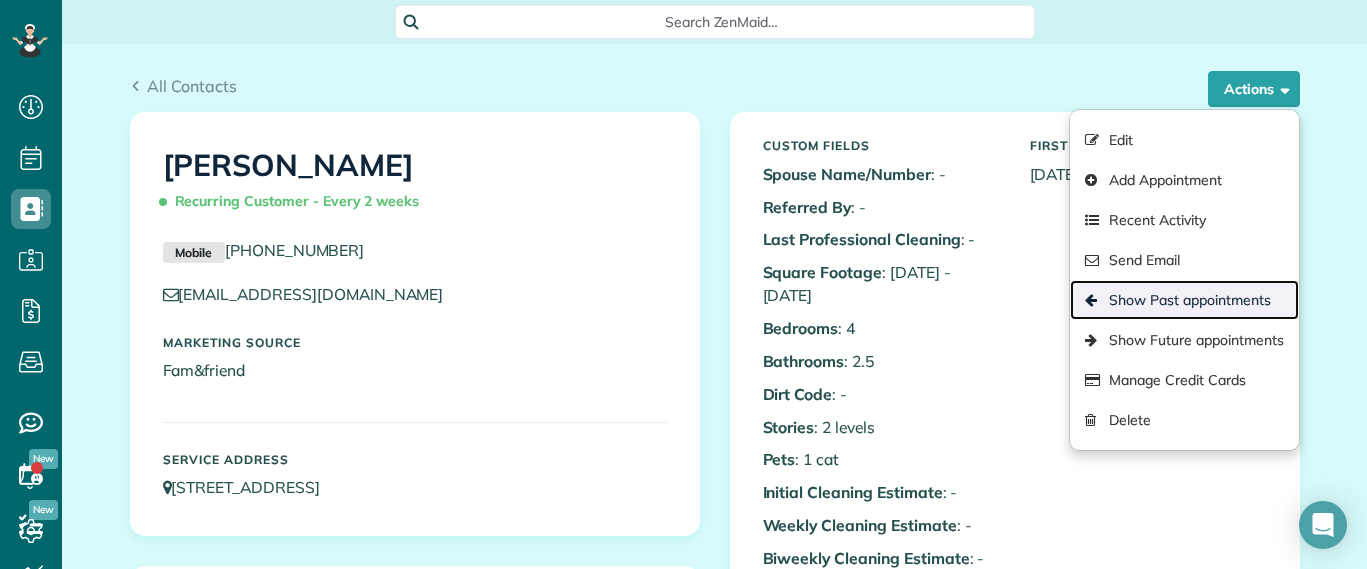 click on "Show Past appointments" at bounding box center (1184, 300) 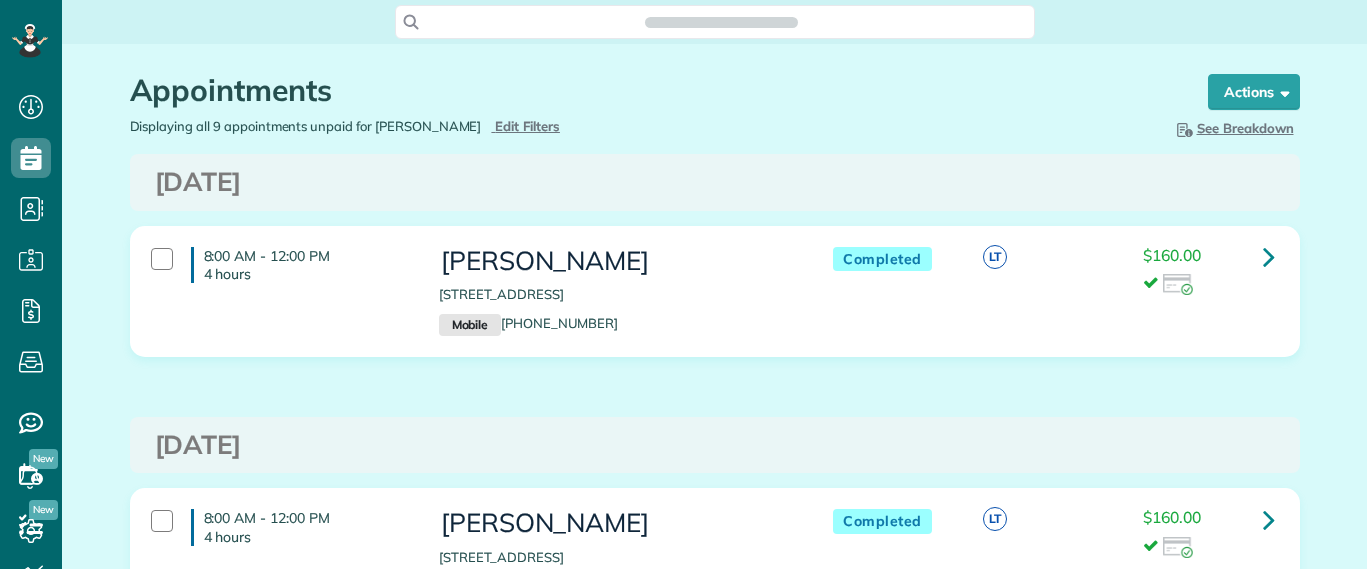 scroll, scrollTop: 0, scrollLeft: 0, axis: both 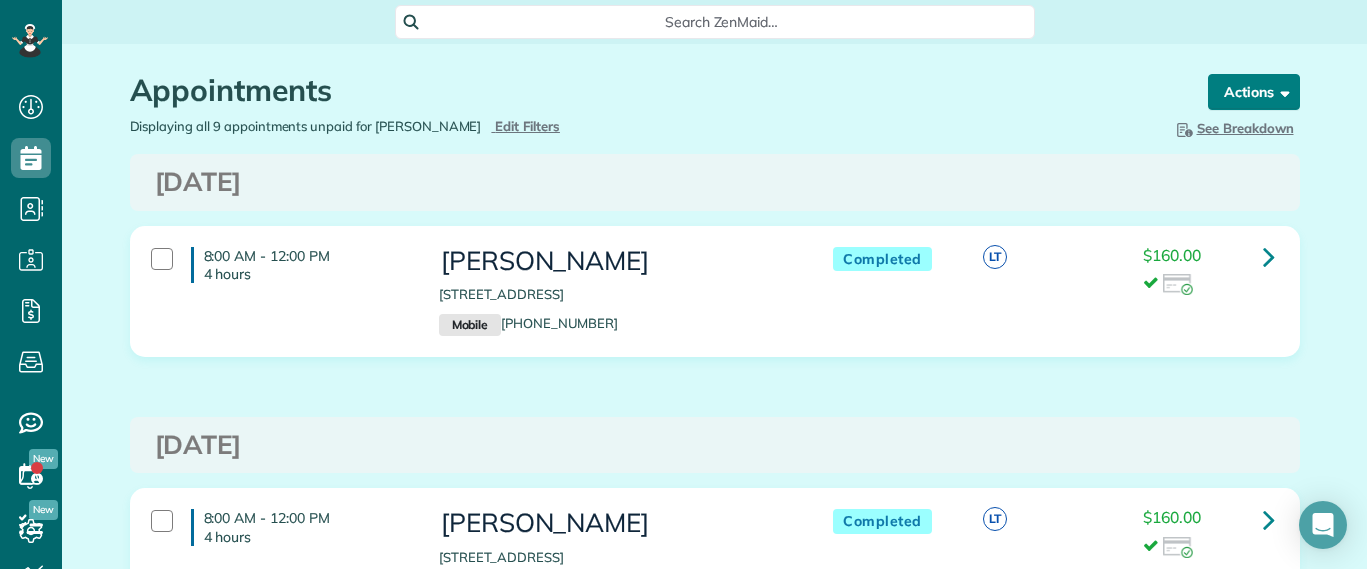 click on "Actions" at bounding box center (1254, 92) 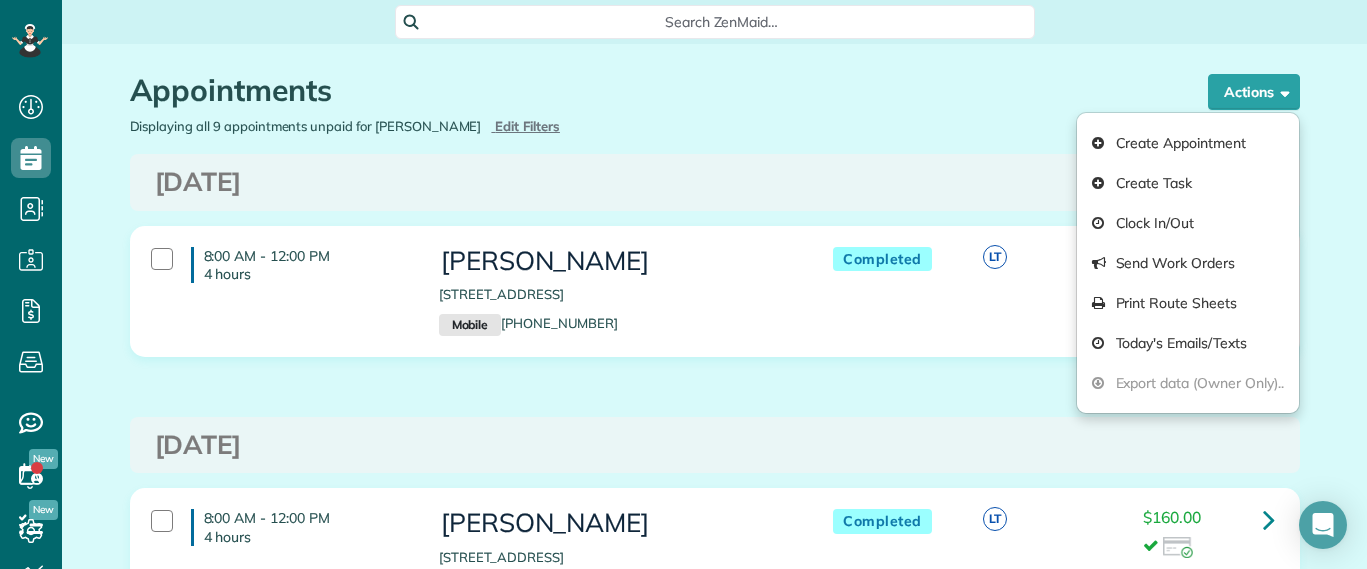 click on "Appointments" at bounding box center (650, 90) 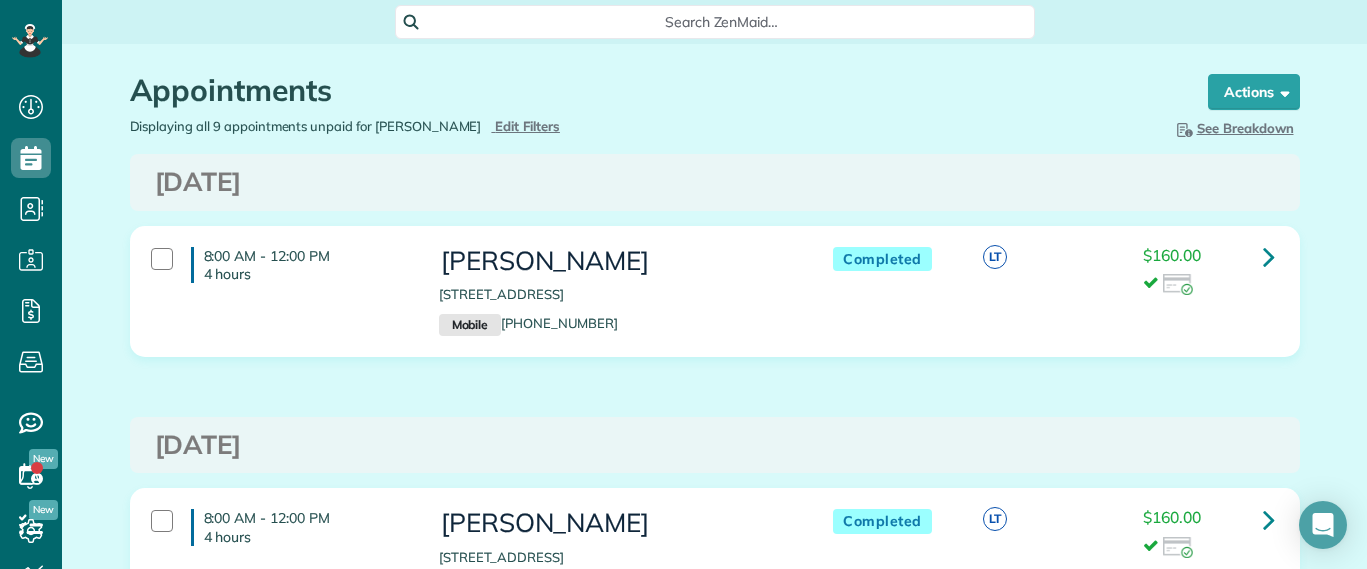 click on "$160.00" at bounding box center (1208, 271) 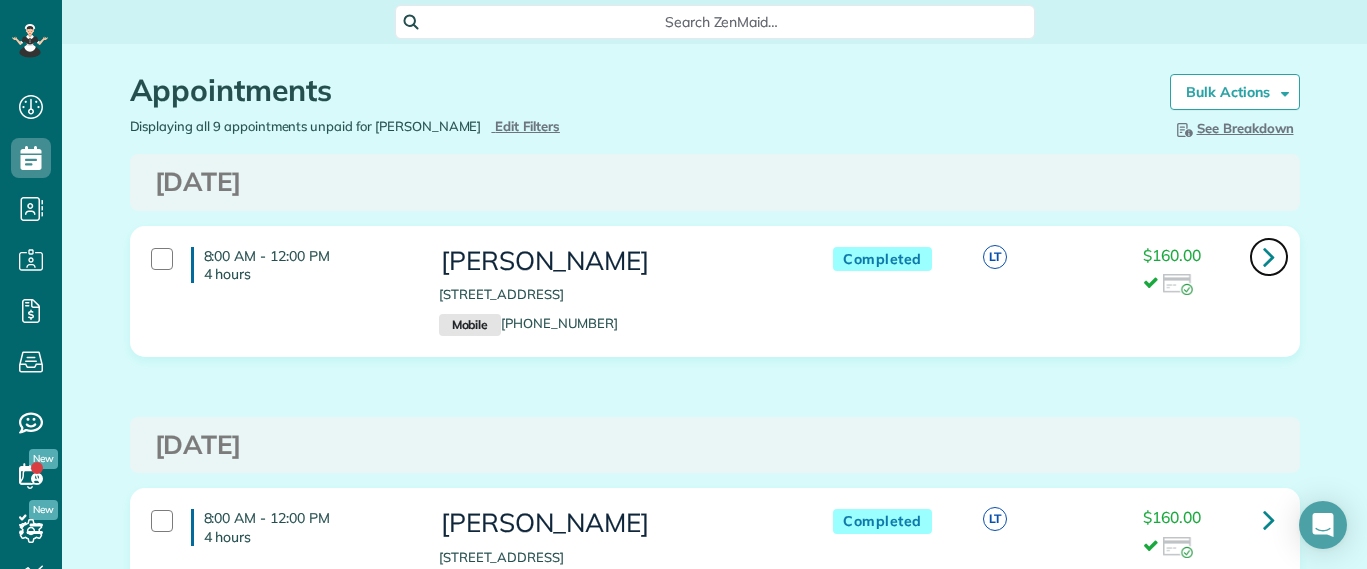 click at bounding box center [1269, 256] 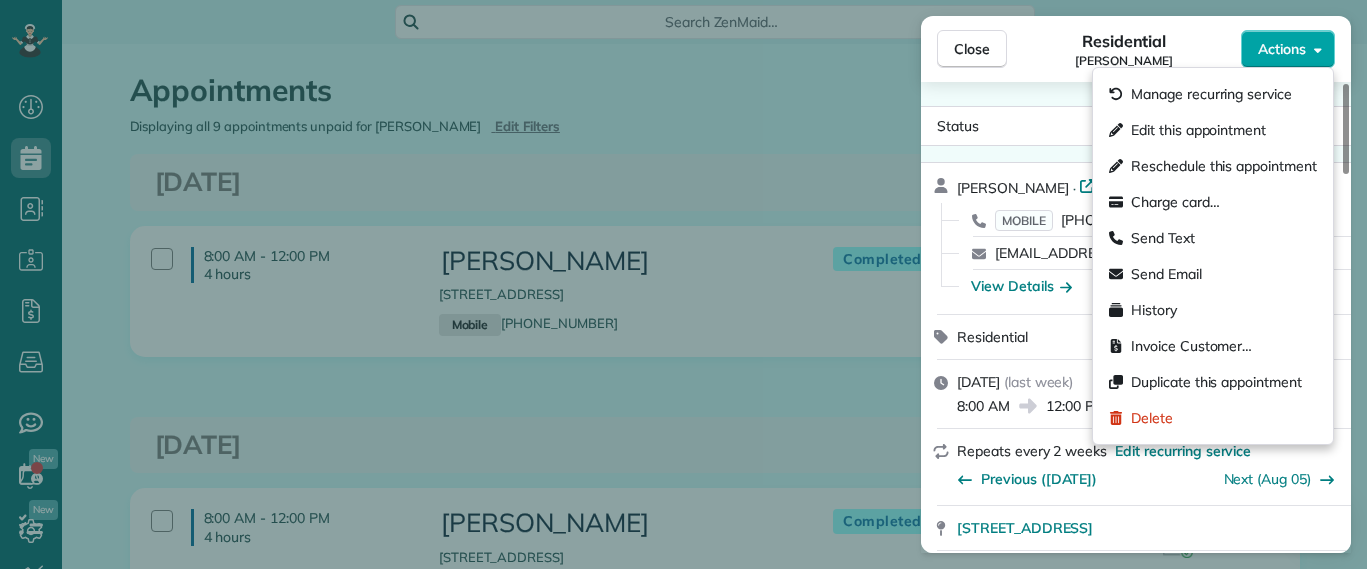 click on "Close Residential Hayley Morris Actions Status Completed Hayley Morris · Open profile MOBILE (540) 908-0774 Copy hjhmorris@gmail.com Copy View Details Residential Tuesday, July 22, 2025 ( last week ) 8:00 AM 12:00 PM 4 hours and 0 minutes Repeats every 2 weeks Edit recurring service Previous (Jul 08) Next (Aug 05) 5111 Forest Hill Avenue Richmond VA 23225 Service was not rated yet Setup ratings Cleaners Time in and out Assign Invite Cleaners Laura   Thaller 8:00 AM 12:00 PM Checklist Try Now Keep this appointment up to your standards. Stay on top of every detail, keep your cleaners organised, and your client happy. Assign a checklist Watch a 5 min demo Billing Billing actions Service Service Price (1x $160.00) $160.00 Add an item Overcharge $0.00 Discount $0.00 Coupon discount - Primary tax - Secondary tax - Total appointment price $160.00 Tips collected $0.00 Paid by card Total including tip $160.00 Get paid online in no-time! Send an invoice and reward your cleaners with tips Charge customer credit card -" at bounding box center [683, 0] 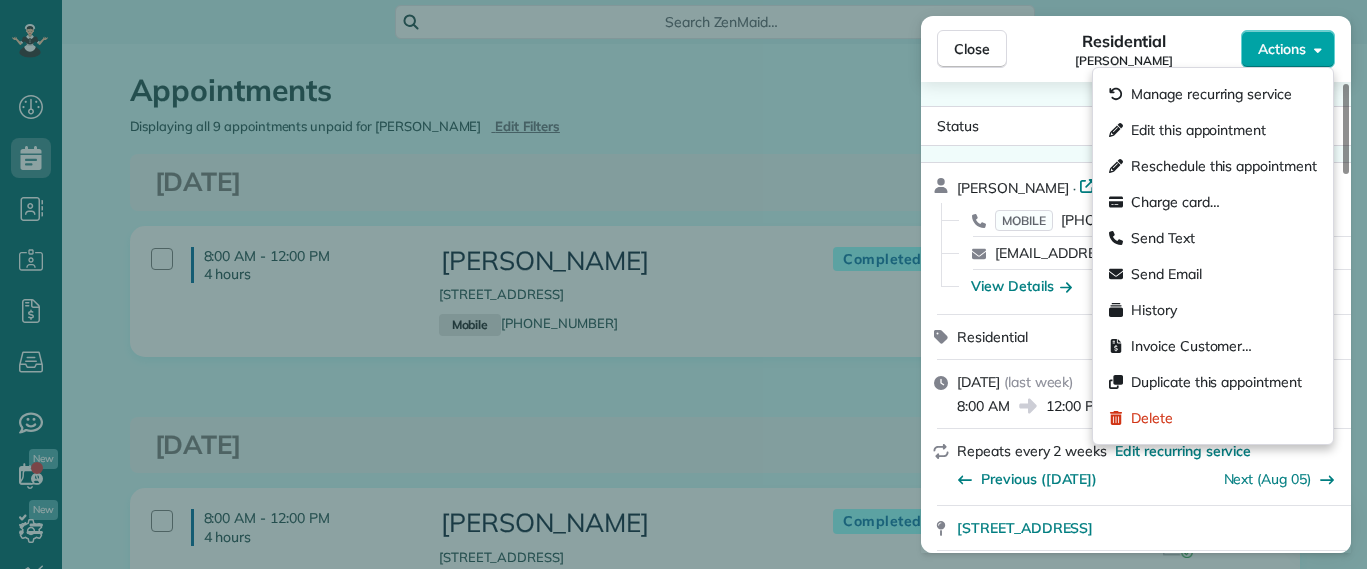 click on "Manage recurring service Edit this appointment Reschedule this appointment Charge card… Send Text Send Email History Invoice Customer… Duplicate this appointment Delete" at bounding box center (1213, 256) 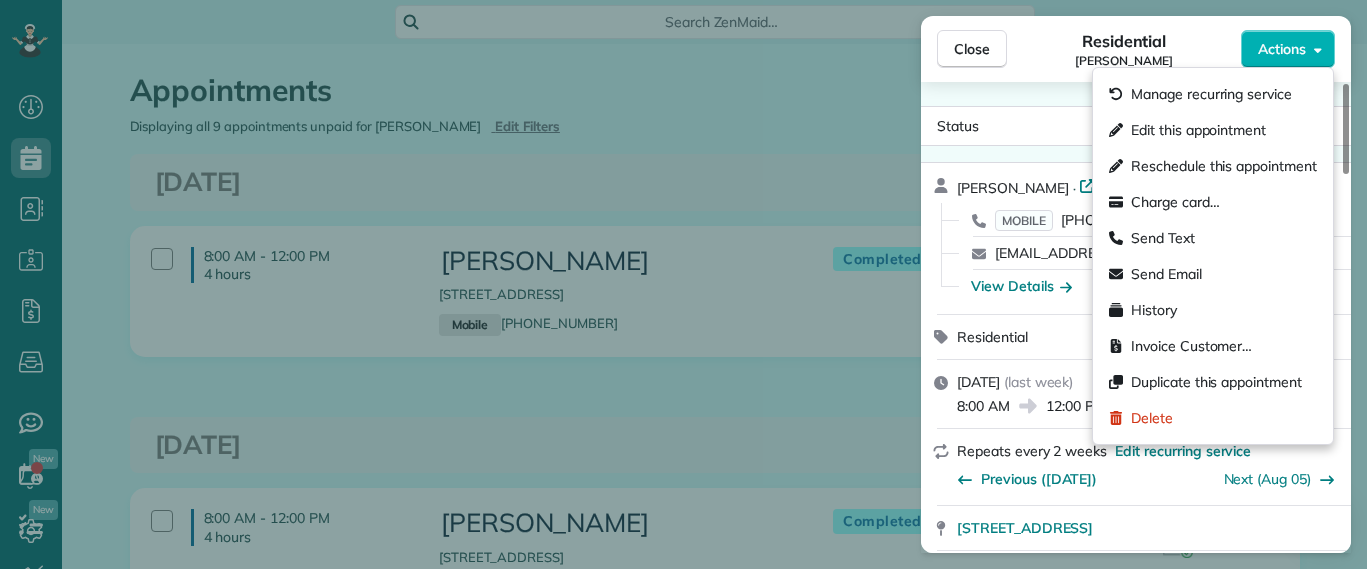 click on "Close Residential Hayley Morris Actions Status Completed Hayley Morris · Open profile MOBILE (540) 908-0774 Copy hjhmorris@gmail.com Copy View Details Residential Tuesday, July 22, 2025 ( last week ) 8:00 AM 12:00 PM 4 hours and 0 minutes Repeats every 2 weeks Edit recurring service Previous (Jul 08) Next (Aug 05) 5111 Forest Hill Avenue Richmond VA 23225 Service was not rated yet Setup ratings Cleaners Time in and out Assign Invite Cleaners Laura   Thaller 8:00 AM 12:00 PM Checklist Try Now Keep this appointment up to your standards. Stay on top of every detail, keep your cleaners organised, and your client happy. Assign a checklist Watch a 5 min demo Billing Billing actions Service Service Price (1x $160.00) $160.00 Add an item Overcharge $0.00 Discount $0.00 Coupon discount - Primary tax - Secondary tax - Total appointment price $160.00 Tips collected $0.00 Paid by card Total including tip $160.00 Get paid online in no-time! Send an invoice and reward your cleaners with tips Charge customer credit card -" at bounding box center [683, 284] 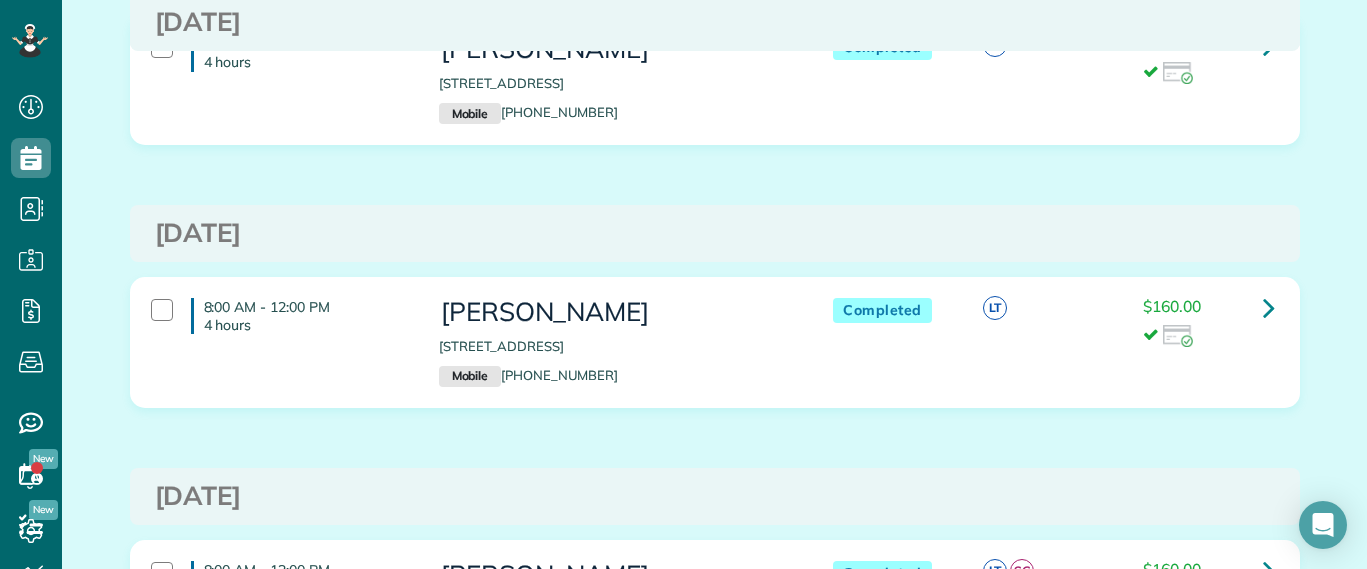 click on "Tuesday Jul 22, 2025
8:00 AM - 12:00 PM
4 hours
Hayley Morris
5111 Forest Hill Avenue Richmond VA 23225
Mobile
(540) 908-0774
Completed
LT" at bounding box center (715, 322) 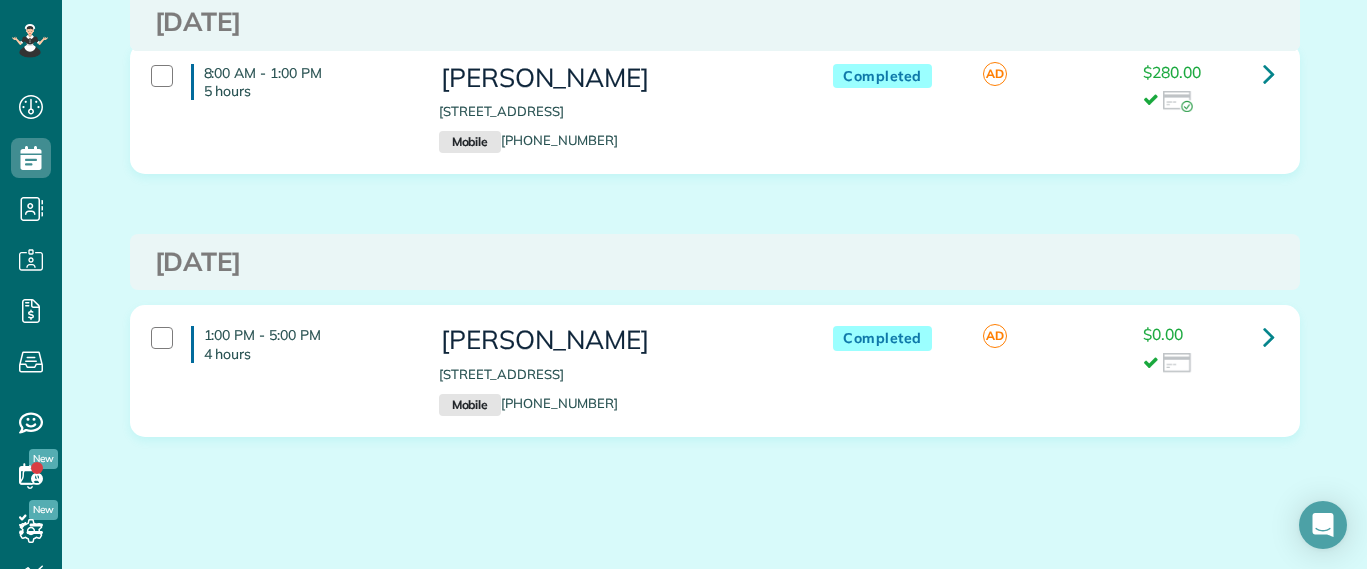 scroll, scrollTop: 2041, scrollLeft: 0, axis: vertical 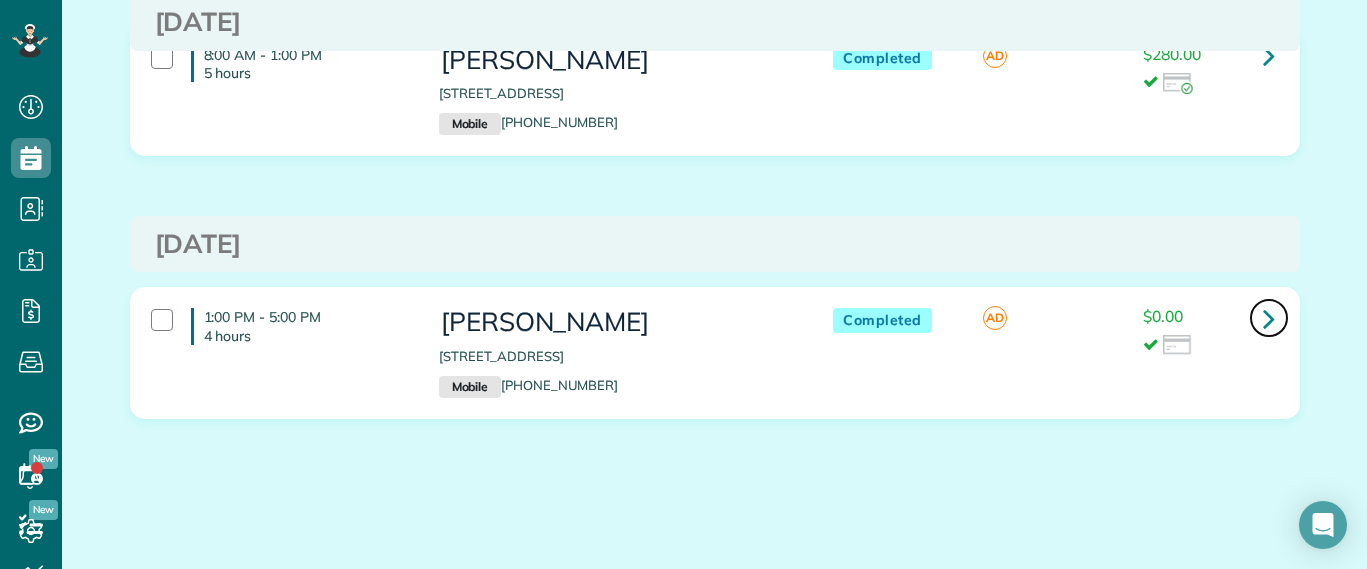 click at bounding box center [1269, 318] 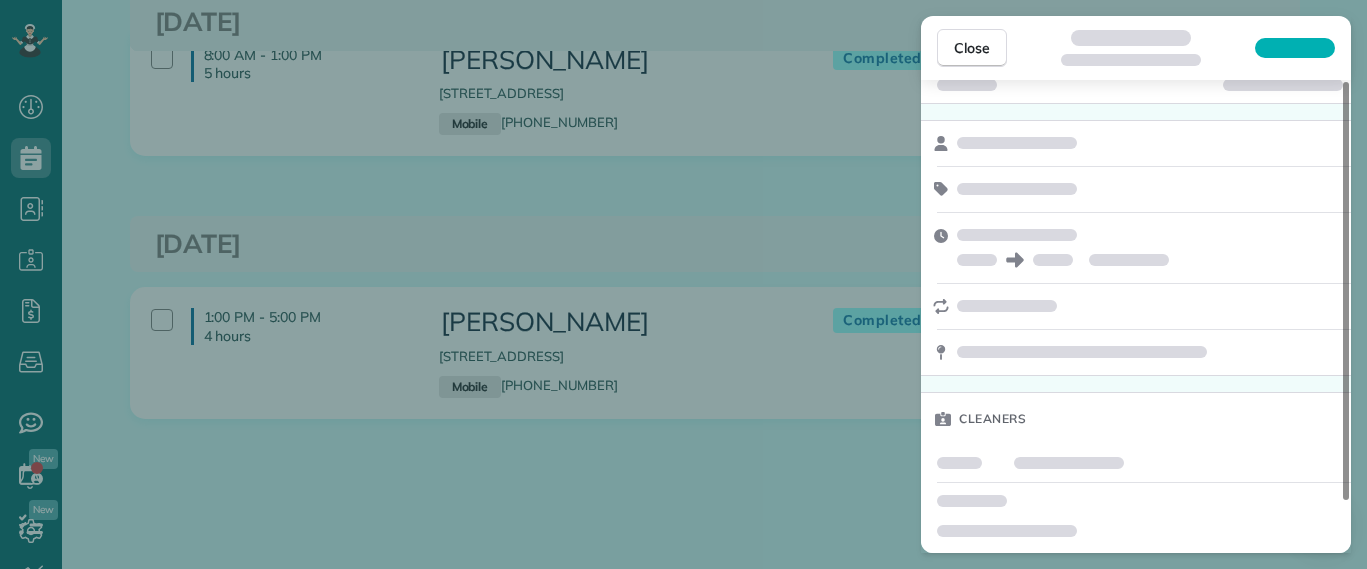 scroll, scrollTop: 0, scrollLeft: 0, axis: both 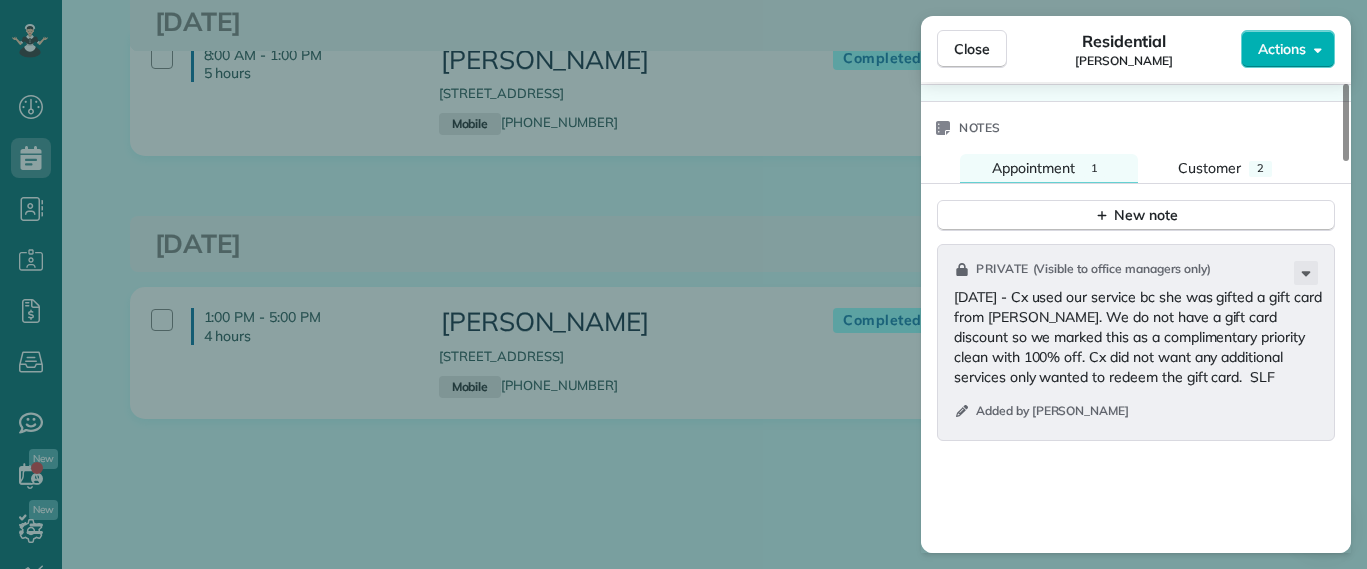 click on "Close Residential Hayley Morris Actions Status Completed Hayley Morris · Open profile MOBILE (540) 908-0774 Copy hjhmorris@gmail.com Copy View Details Residential Wednesday, November 20, 2024 1:00 PM 5:00 PM 4 hours and 0 minutes One time 5111 Forest Hill Avenue Richmond VA 23225 Service was not rated yet Setup ratings Cleaners Time in and out Assign Invite Cleaners Ashley   Davis 1:00 PM 5:00 PM Checklist Try Now Keep this appointment up to your standards. Stay on top of every detail, keep your cleaners organised, and your client happy. Assign a checklist Watch a 5 min demo Billing Billing actions Service Service Price (1x $220.00) $220.00 Add an item Overcharge $0.00 Discount $0.00 Coupon discount Complimentary Priority Clean (100%) $220.00 Primary tax - Secondary tax - Total appointment price $0.00 Tips collected $0.00 Paid Total including tip $0.00 Get paid online in no-time! Send an invoice and reward your cleaners with tips Charge customer credit card Appointment custom fields Man Hours 4.0 hours - 1 2" at bounding box center [683, 284] 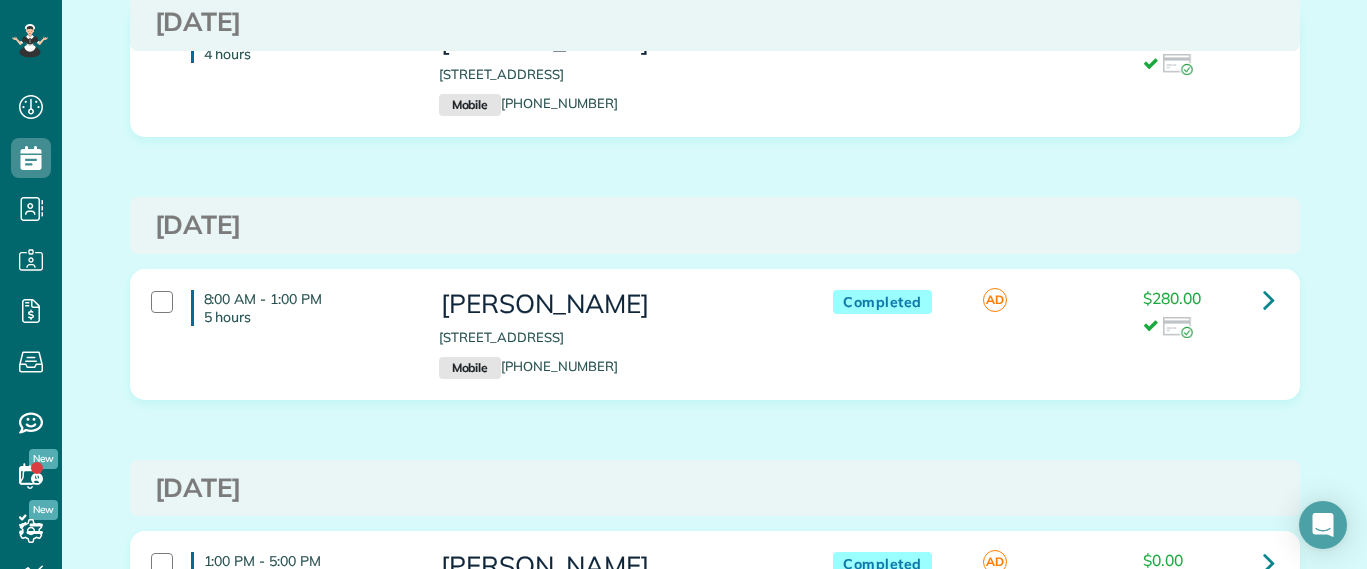 scroll, scrollTop: 1791, scrollLeft: 0, axis: vertical 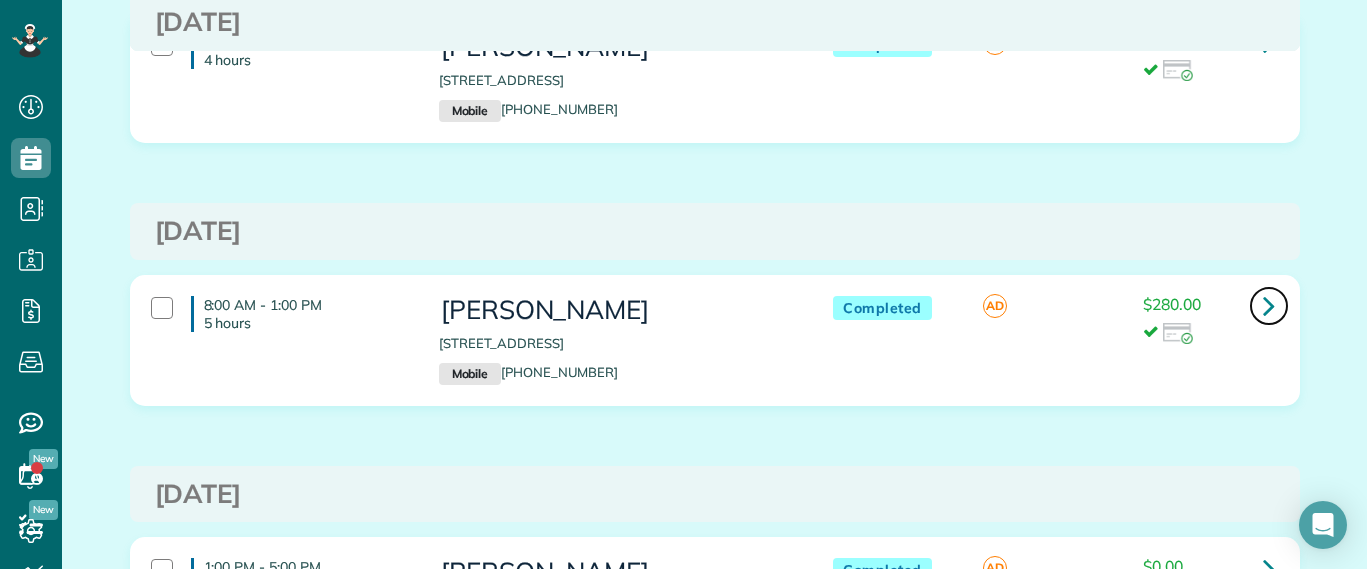 click at bounding box center [1269, 306] 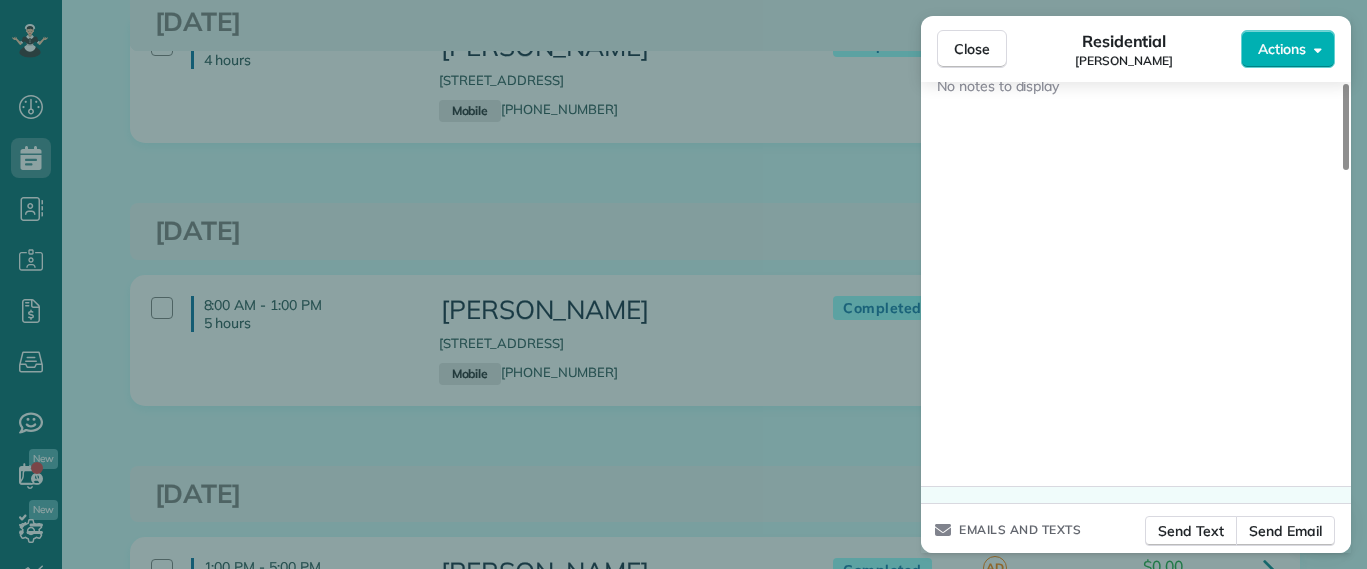scroll, scrollTop: 1576, scrollLeft: 0, axis: vertical 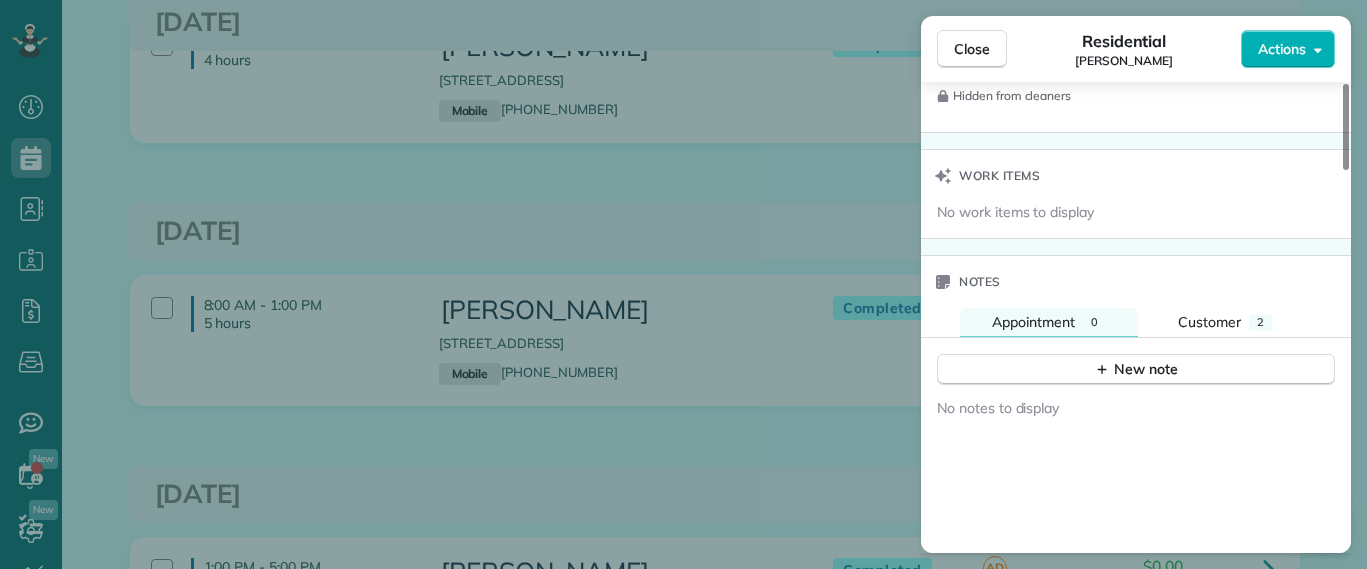 click on "Close Residential Hayley Morris Actions Status Completed Hayley Morris · Open profile MOBILE (540) 908-0774 Copy hjhmorris@gmail.com Copy View Details Residential Tuesday, April 15, 2025 8:00 AM 1:00 PM 5 hours and 0 minutes One time 5111 Forest Hill Avenue Richmond VA 23225 Service was not rated yet Setup ratings Cleaners Time in and out Assign Invite Cleaners Ashley   Davis 8:00 AM 1:00 PM Checklist Try Now Keep this appointment up to your standards. Stay on top of every detail, keep your cleaners organised, and your client happy. Assign a checklist Watch a 5 min demo Billing Billing actions Service Service Price (1x $280.00) $280.00 Add an item Overcharge $0.00 Discount $0.00 Coupon discount - Primary tax - Secondary tax - Total appointment price $280.00 Tips collected $0.00 Paid by card Total including tip $280.00 Get paid online in no-time! Send an invoice and reward your cleaners with tips Charge customer credit card Appointment custom fields Man Hours 4 hours Type of Cleaning  Reason for Skip - Notes" at bounding box center [683, 284] 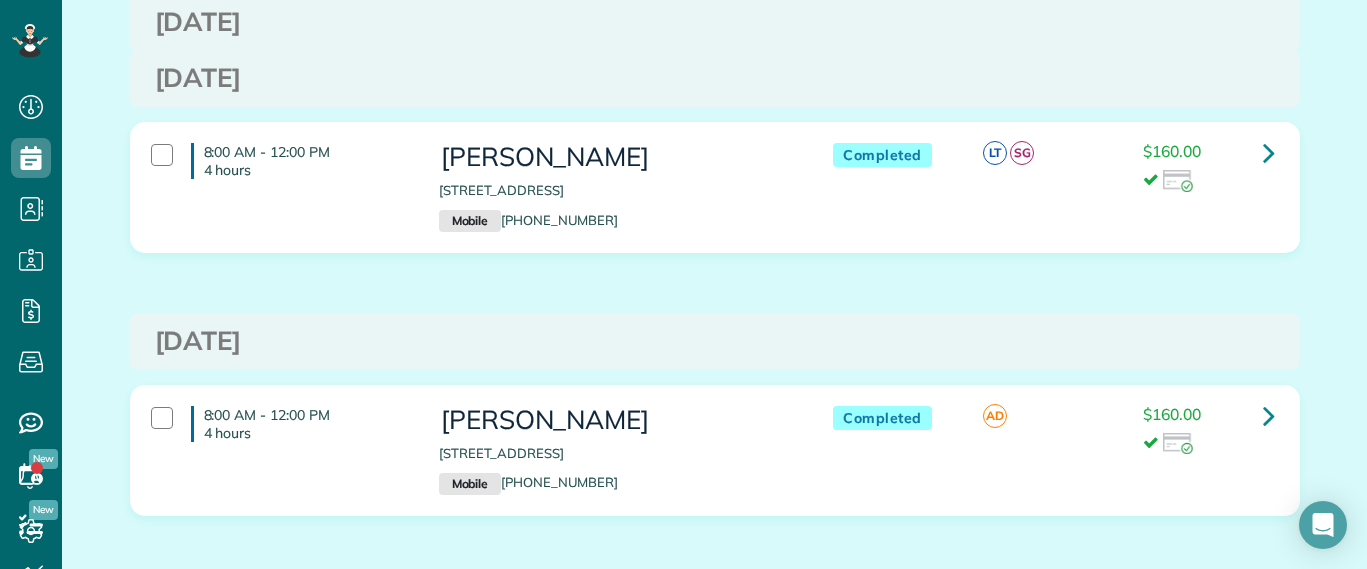 scroll, scrollTop: 1416, scrollLeft: 0, axis: vertical 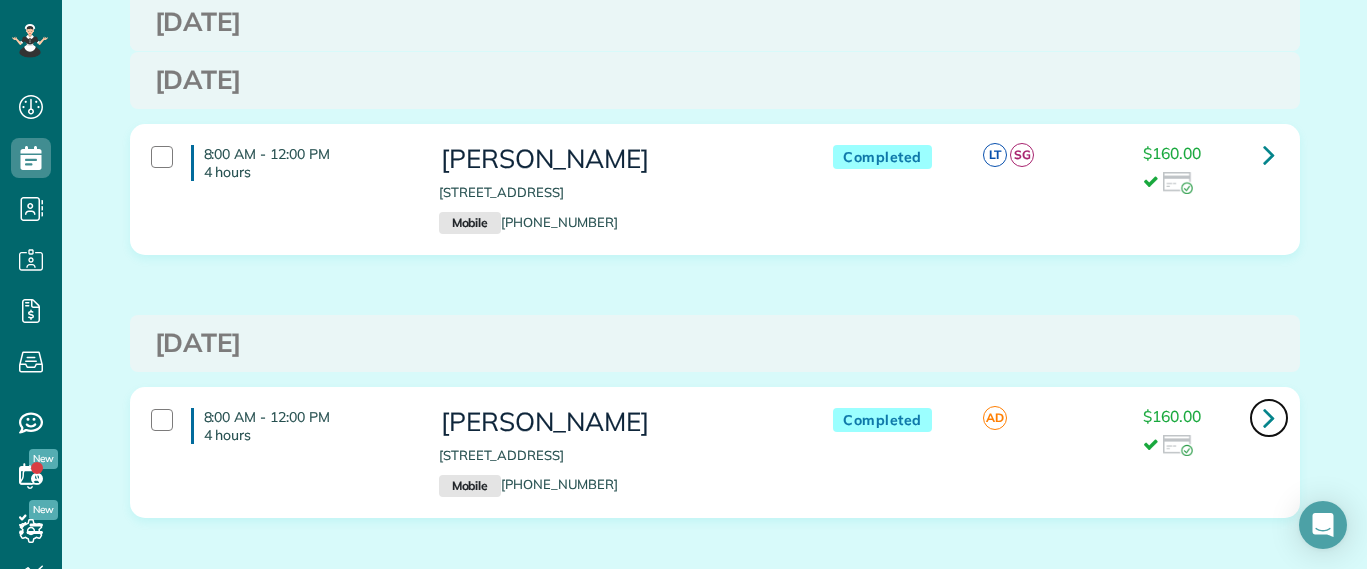 click at bounding box center [1269, 417] 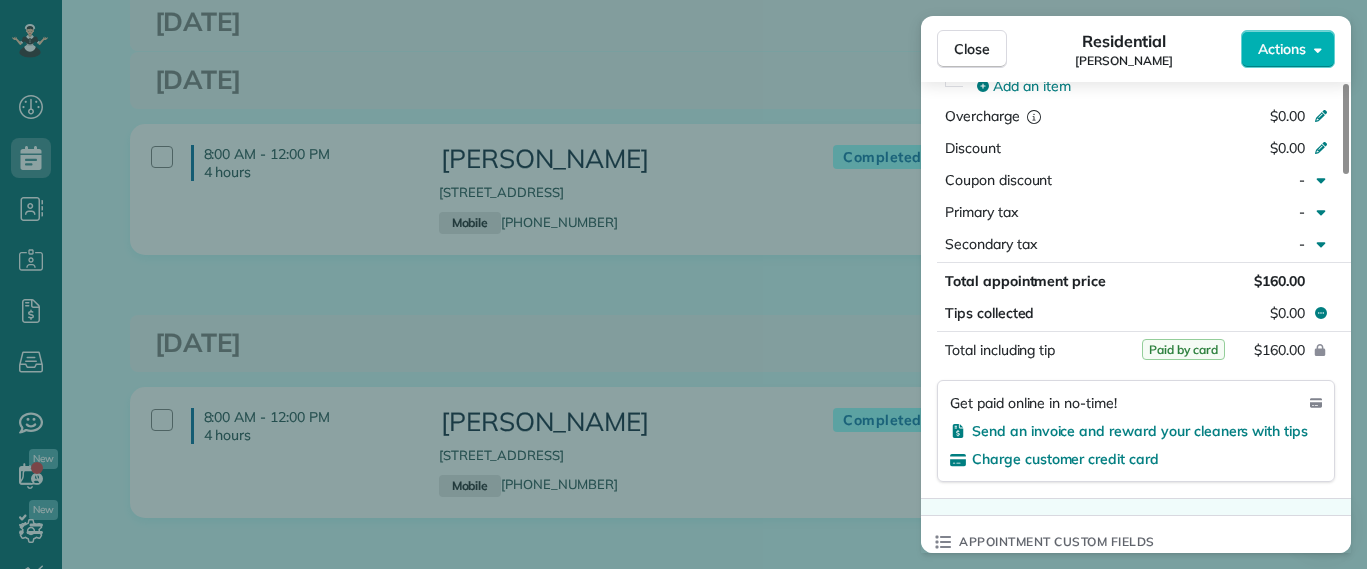 scroll, scrollTop: 1500, scrollLeft: 0, axis: vertical 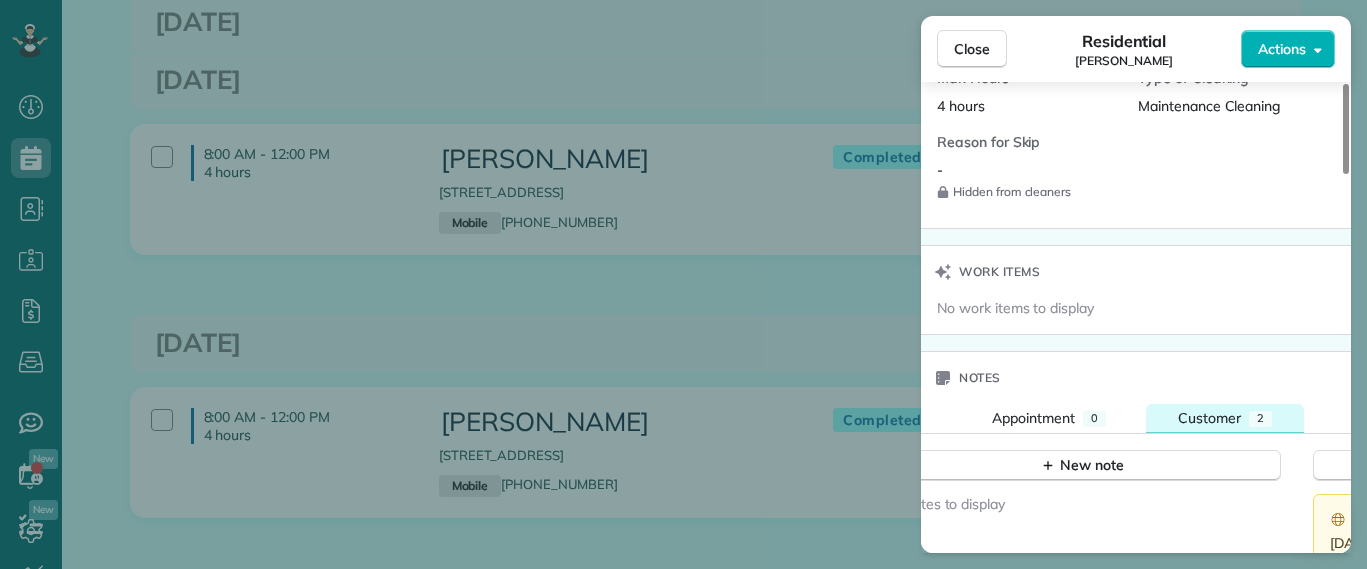 click on "Customer 2" at bounding box center (1225, 418) 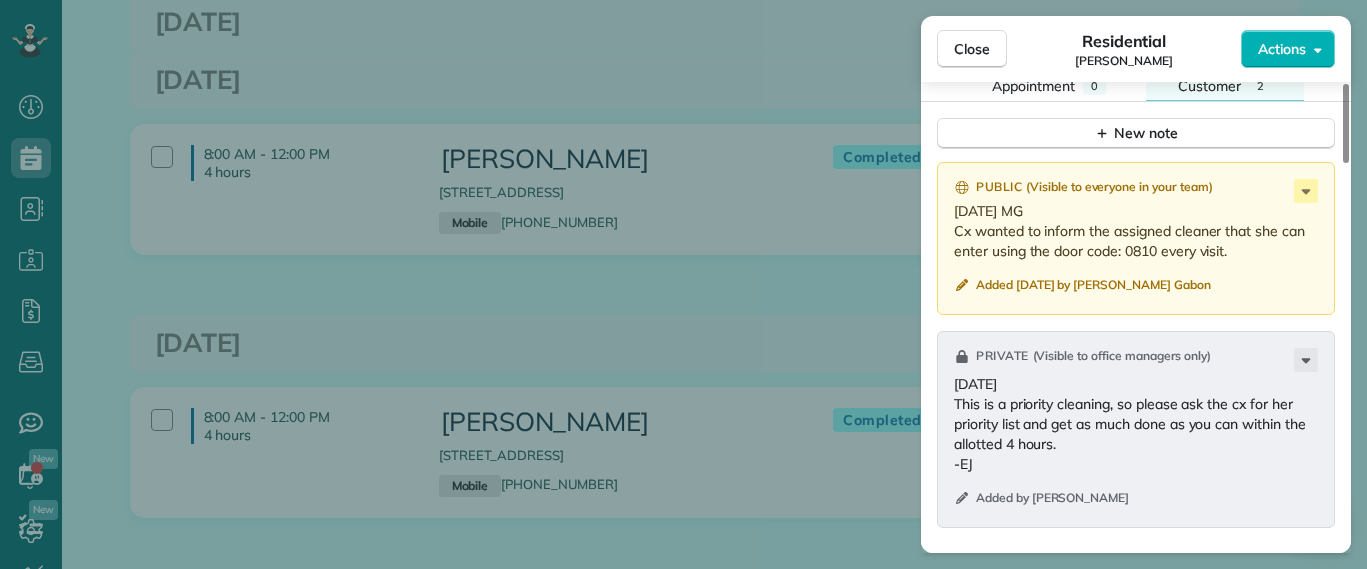 scroll, scrollTop: 1875, scrollLeft: 0, axis: vertical 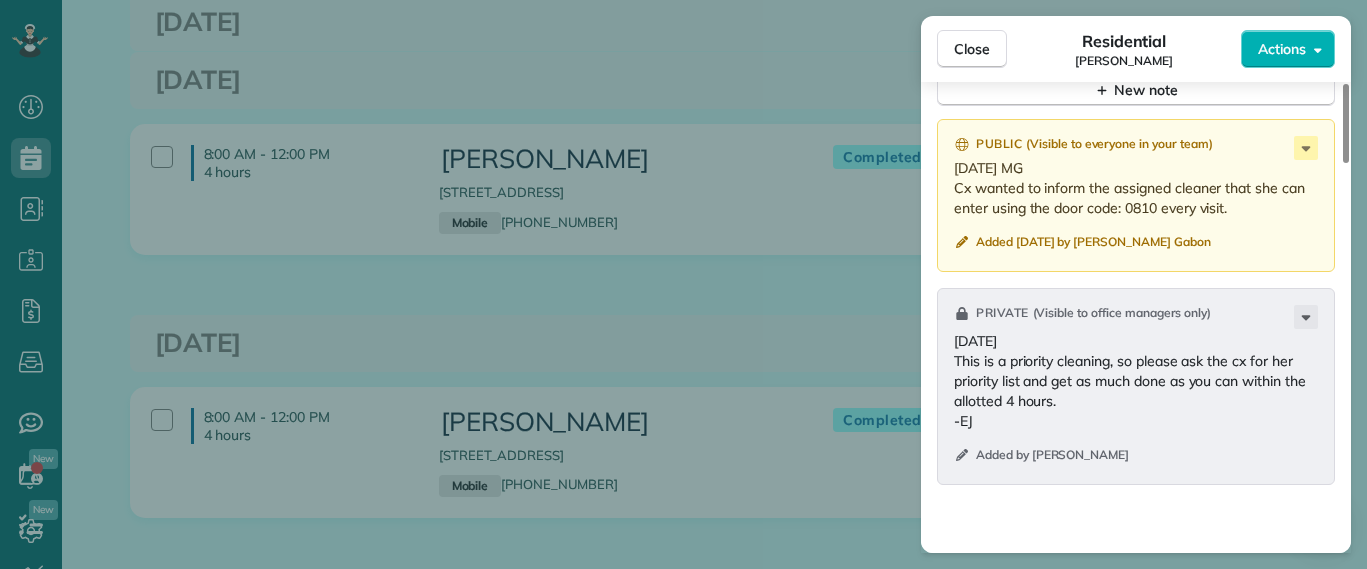 click on "Close Residential Hayley Morris Actions Status Completed Hayley Morris · Open profile MOBILE (540) 908-0774 Copy hjhmorris@gmail.com Copy View Details Residential Tuesday, April 29, 2025 8:00 AM 12:00 PM 4 hours and 0 minutes Repeats every 2 weeks Edit recurring service Next (May 13) 5111 Forest Hill Avenue Richmond VA 23225 Service was not rated yet Setup ratings Cleaners Time in and out Assign Invite Cleaners Ashley   Davis 8:00 AM 12:00 PM Checklist Try Now Keep this appointment up to your standards. Stay on top of every detail, keep your cleaners organised, and your client happy. Assign a checklist Watch a 5 min demo Billing Billing actions Service Service Price (1x $160.00) $160.00 Add an item Overcharge $0.00 Discount $0.00 Coupon discount - Primary tax - Secondary tax - Total appointment price $160.00 Tips collected $0.00 Paid by card Total including tip $160.00 Get paid online in no-time! Send an invoice and reward your cleaners with tips Charge customer credit card Appointment custom fields 4 hours" at bounding box center [683, 284] 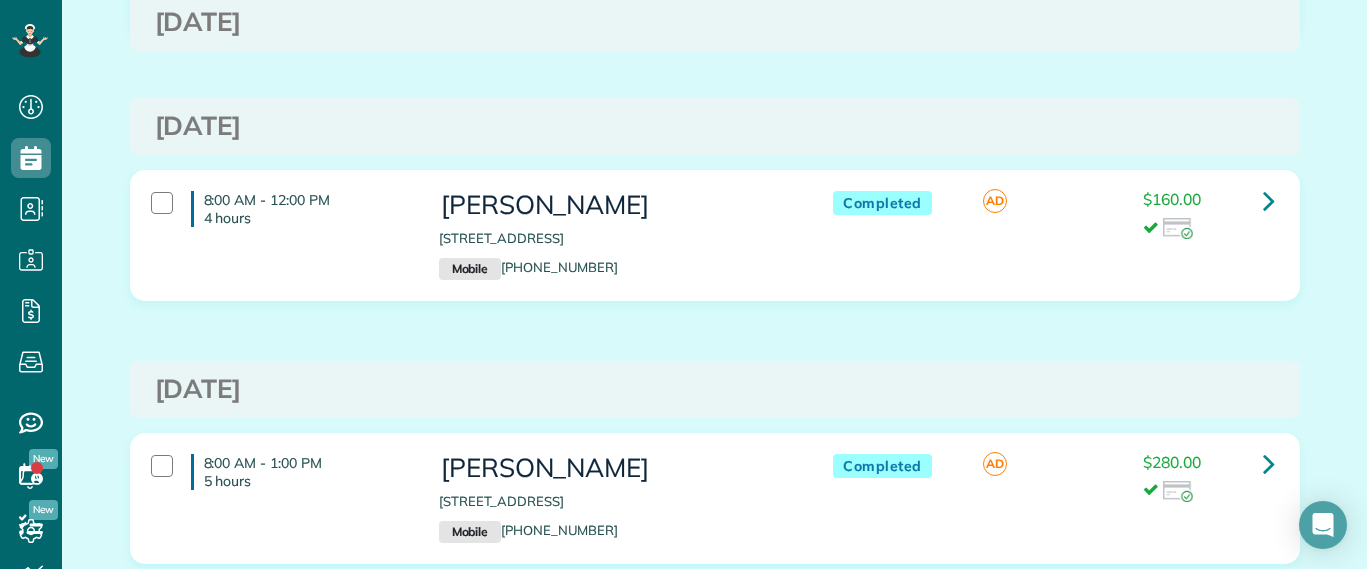 scroll, scrollTop: 1666, scrollLeft: 0, axis: vertical 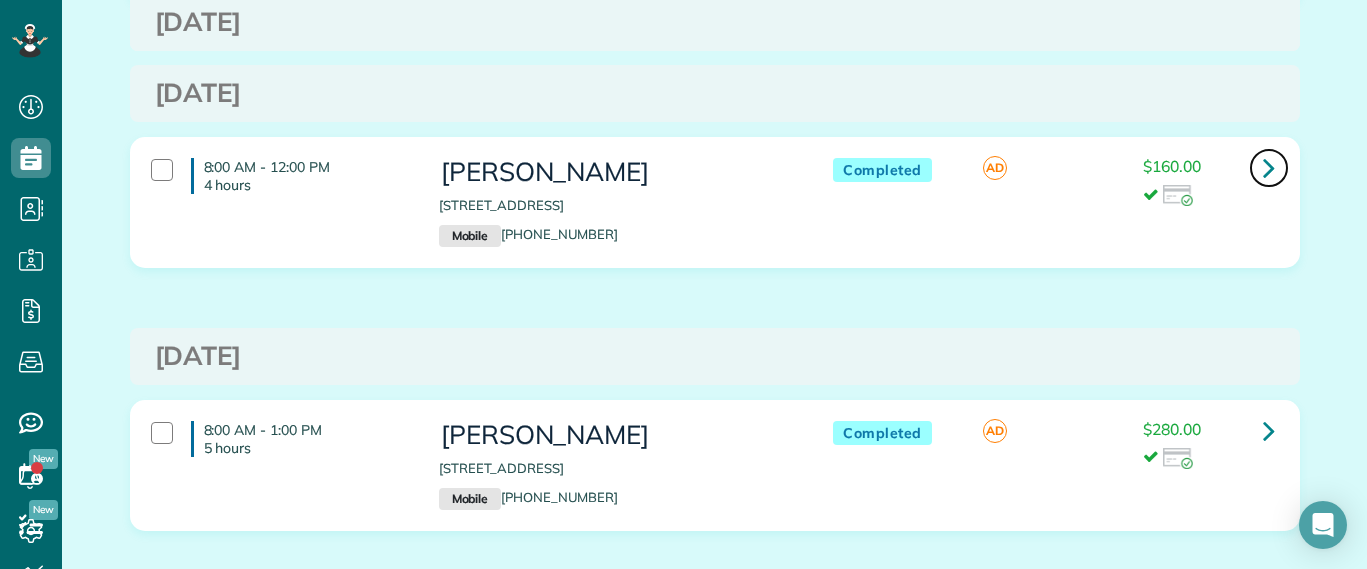 click at bounding box center (1269, 167) 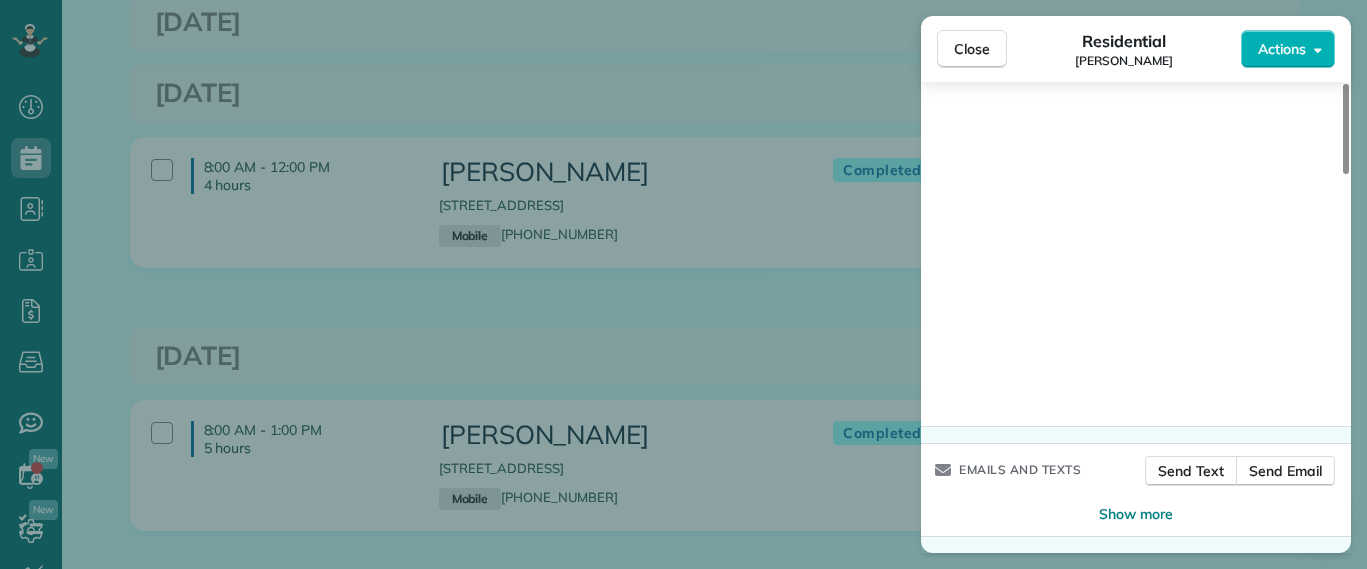 scroll, scrollTop: 1353, scrollLeft: 0, axis: vertical 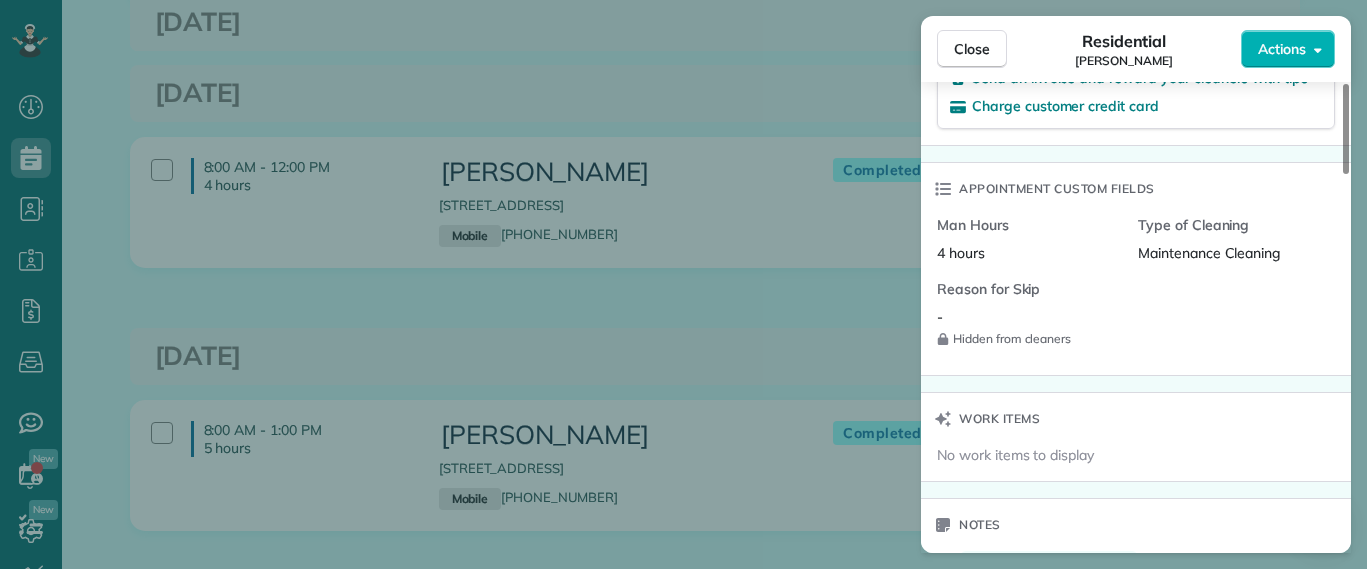 click on "Close Residential Hayley Morris Actions Status Completed Hayley Morris · Open profile MOBILE (540) 908-0774 Copy hjhmorris@gmail.com Copy View Details Residential Tuesday, April 29, 2025 8:00 AM 12:00 PM 4 hours and 0 minutes Repeats every 2 weeks Edit recurring service Next (May 13) 5111 Forest Hill Avenue Richmond VA 23225 Service was not rated yet Setup ratings Cleaners Time in and out Assign Invite Cleaners Ashley   Davis 8:00 AM 12:00 PM Checklist Try Now Keep this appointment up to your standards. Stay on top of every detail, keep your cleaners organised, and your client happy. Assign a checklist Watch a 5 min demo Billing Billing actions Service Service Price (1x $160.00) $160.00 Add an item Overcharge $0.00 Discount $0.00 Coupon discount - Primary tax - Secondary tax - Total appointment price $160.00 Tips collected $0.00 Paid by card Total including tip $160.00 Get paid online in no-time! Send an invoice and reward your cleaners with tips Charge customer credit card Appointment custom fields 4 hours" at bounding box center [683, 284] 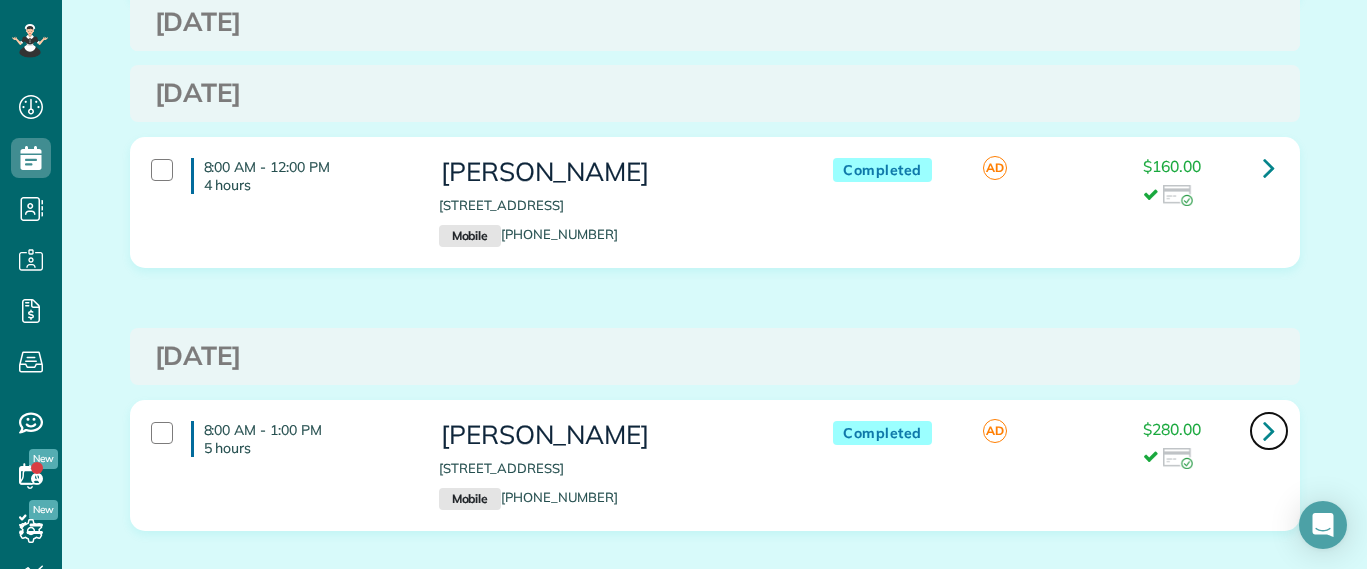 click at bounding box center (1269, 430) 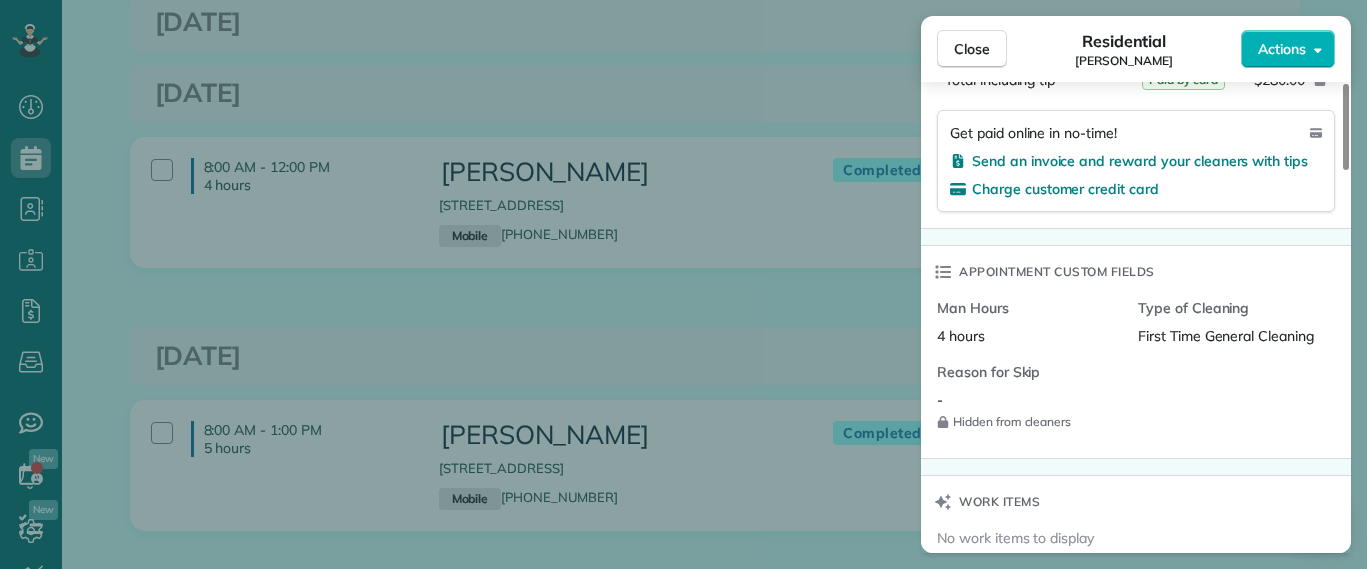 scroll, scrollTop: 1625, scrollLeft: 0, axis: vertical 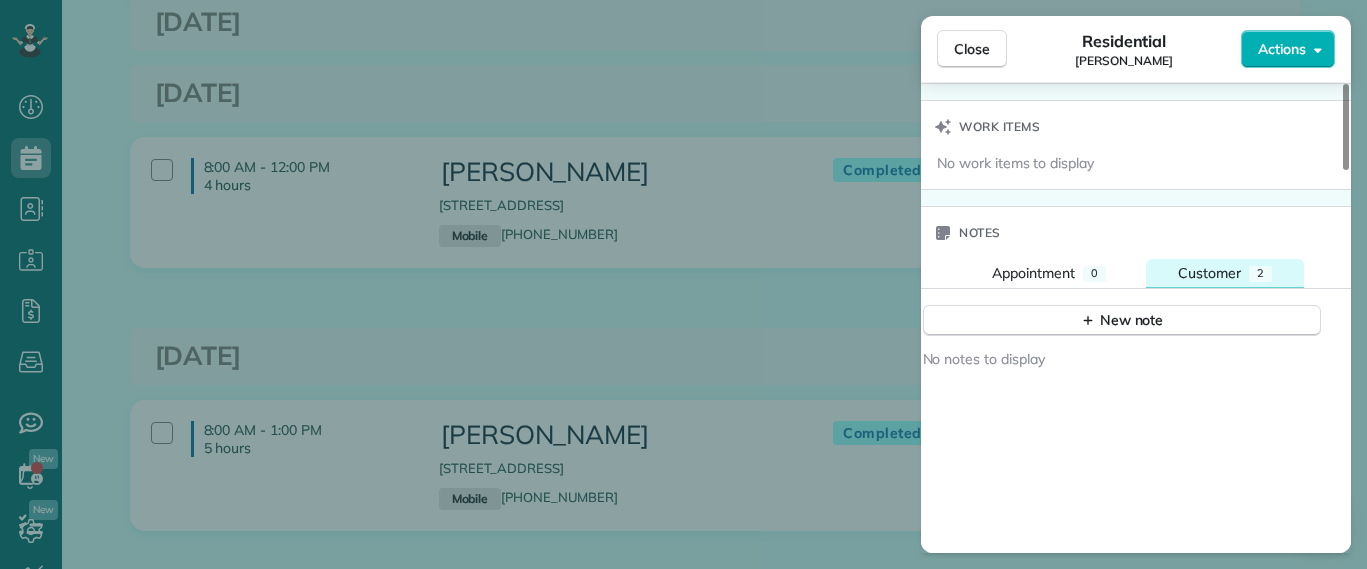 click on "Customer" at bounding box center (1209, 273) 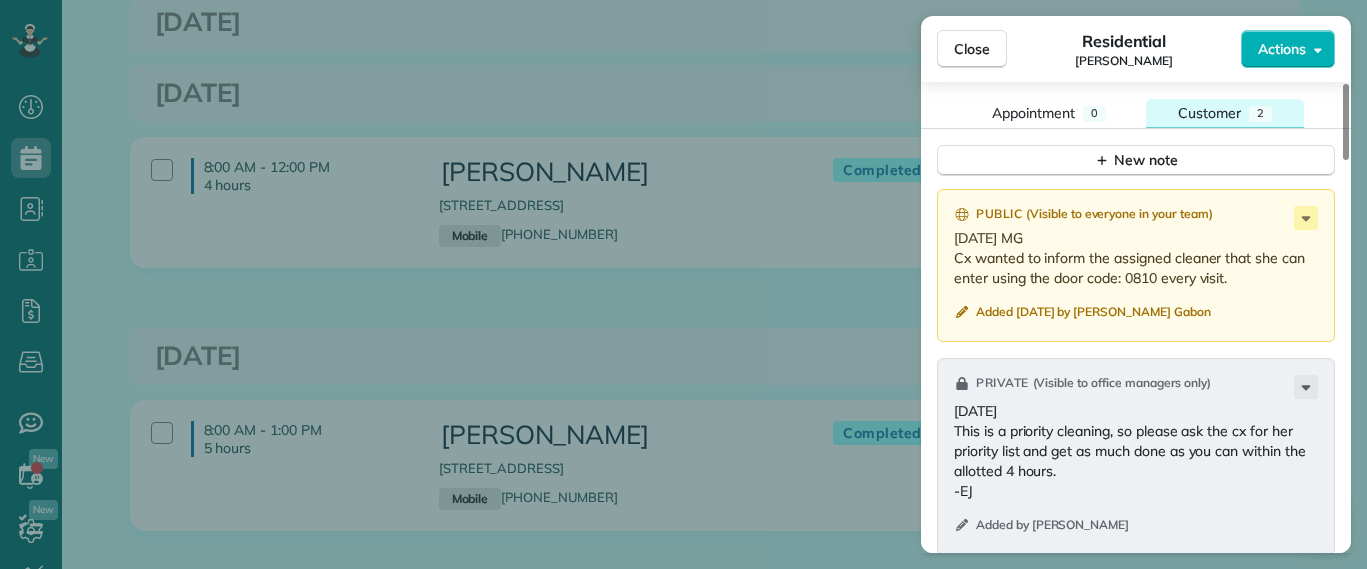scroll, scrollTop: 1875, scrollLeft: 0, axis: vertical 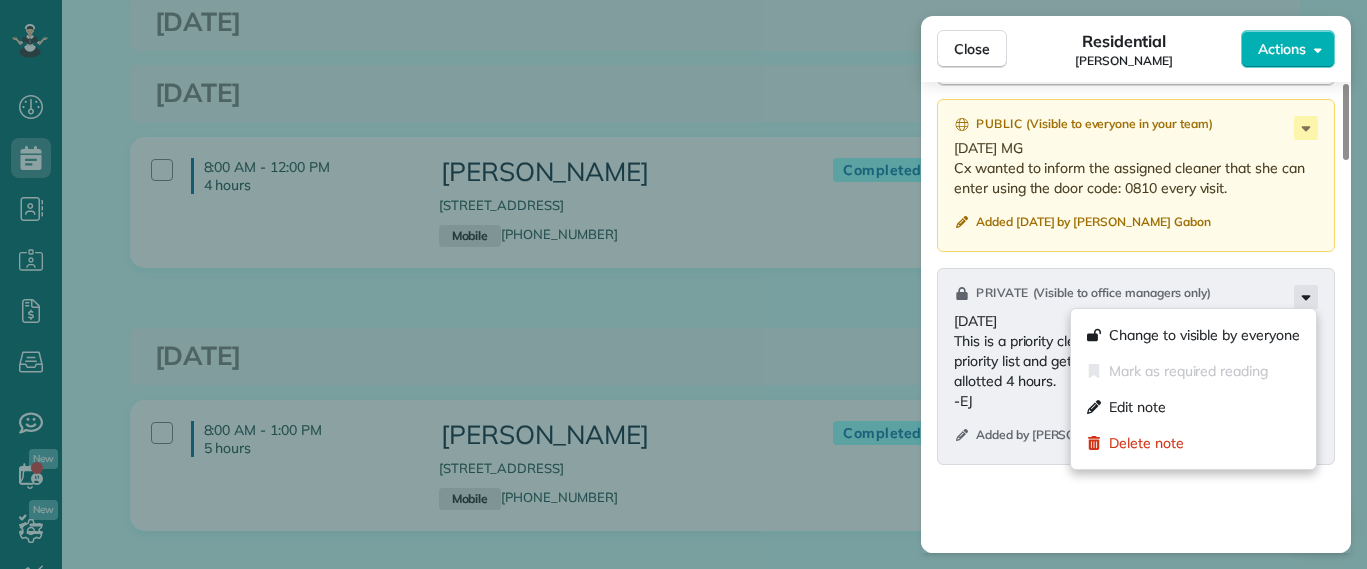 click 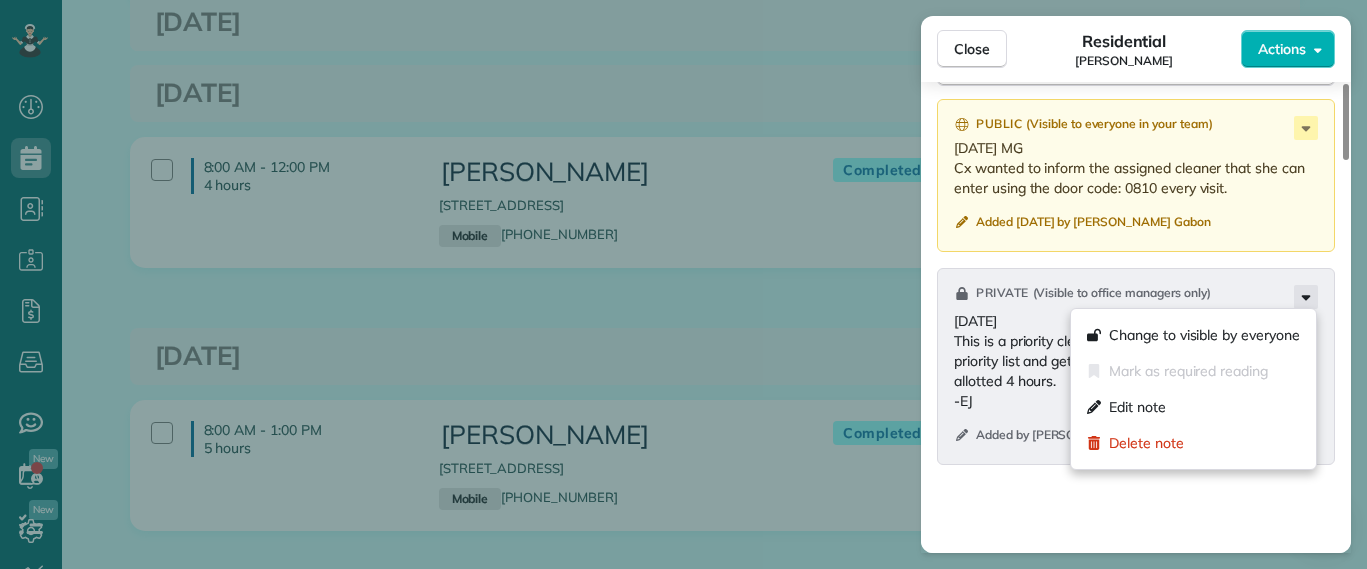 click 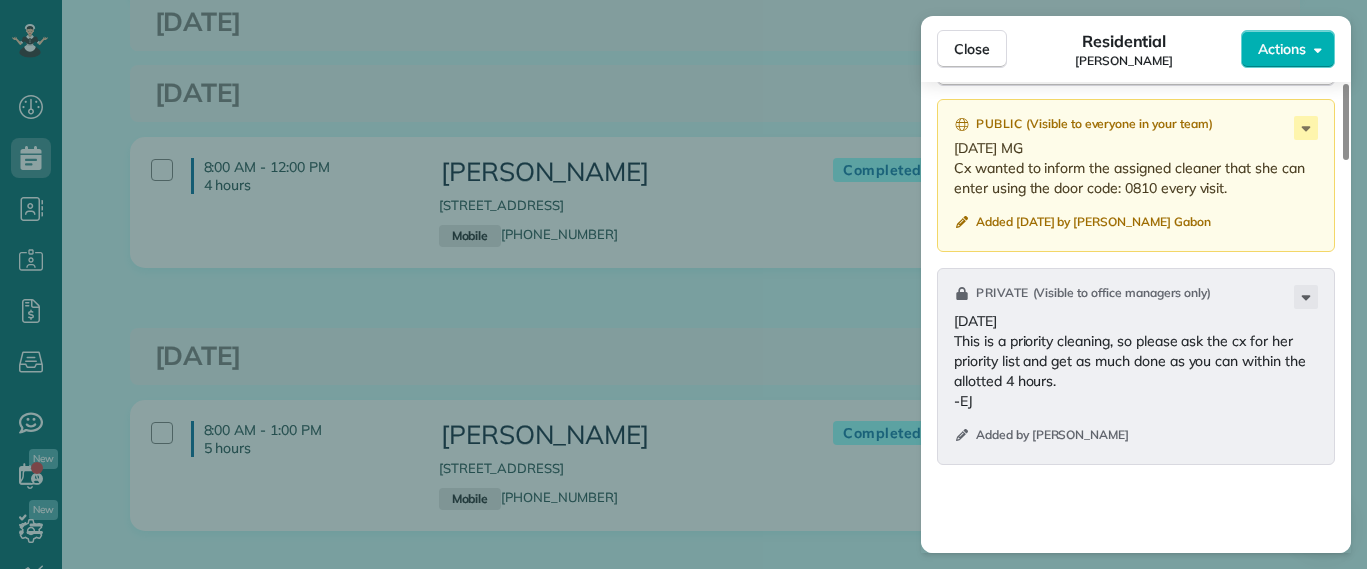 click on "Close Residential Hayley Morris Actions Status Completed Hayley Morris · Open profile MOBILE (540) 908-0774 Copy hjhmorris@gmail.com Copy View Details Residential Tuesday, April 15, 2025 8:00 AM 1:00 PM 5 hours and 0 minutes One time 5111 Forest Hill Avenue Richmond VA 23225 Service was not rated yet Setup ratings Cleaners Time in and out Assign Invite Cleaners Ashley   Davis 8:00 AM 1:00 PM Checklist Try Now Keep this appointment up to your standards. Stay on top of every detail, keep your cleaners organised, and your client happy. Assign a checklist Watch a 5 min demo Billing Billing actions Service Service Price (1x $280.00) $280.00 Add an item Overcharge $0.00 Discount $0.00 Coupon discount - Primary tax - Secondary tax - Total appointment price $280.00 Tips collected $0.00 Paid by card Total including tip $280.00 Get paid online in no-time! Send an invoice and reward your cleaners with tips Charge customer credit card Appointment custom fields Man Hours 4 hours Type of Cleaning  Reason for Skip - Notes" at bounding box center (683, 284) 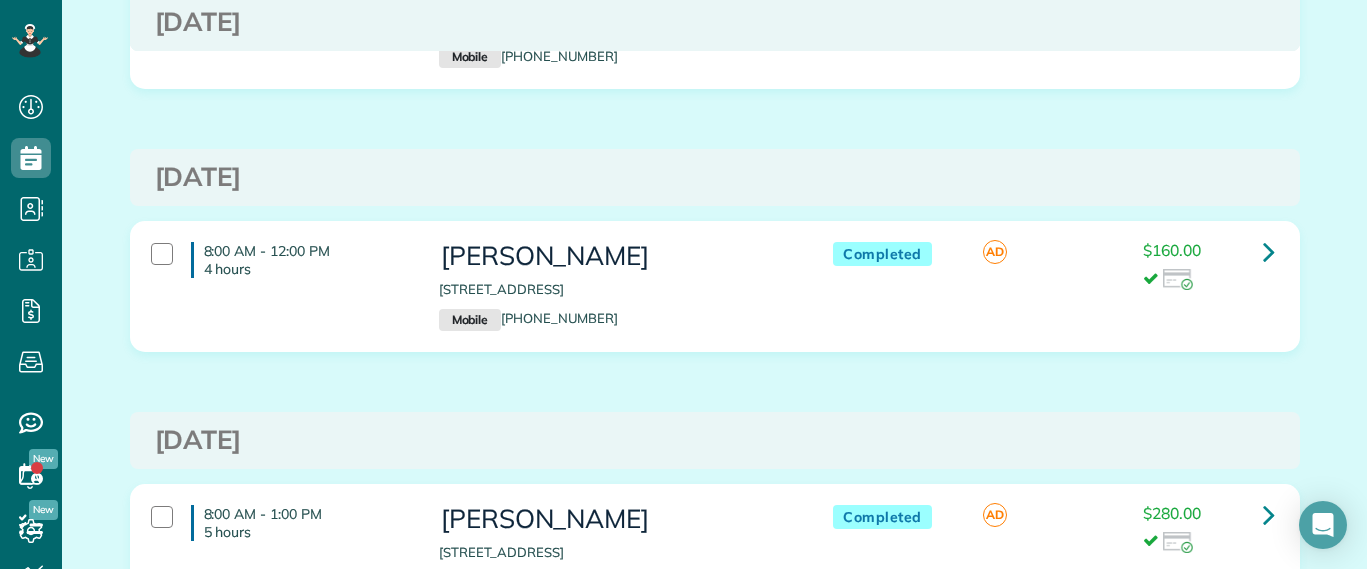 scroll, scrollTop: 1541, scrollLeft: 0, axis: vertical 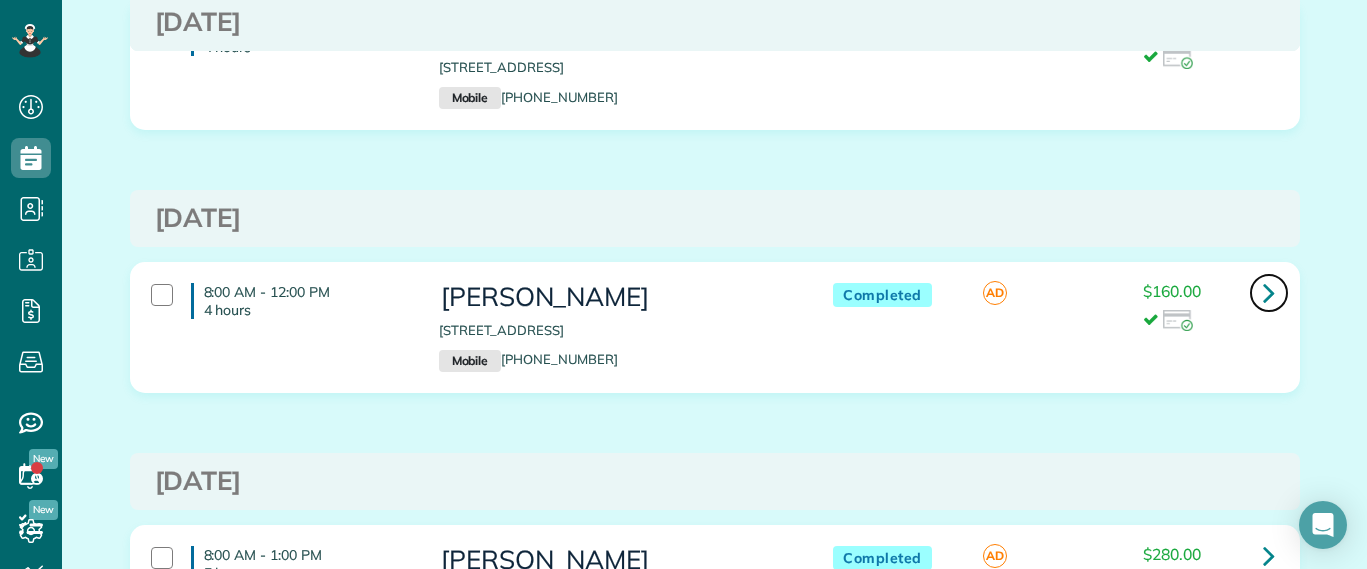 click at bounding box center (1269, 293) 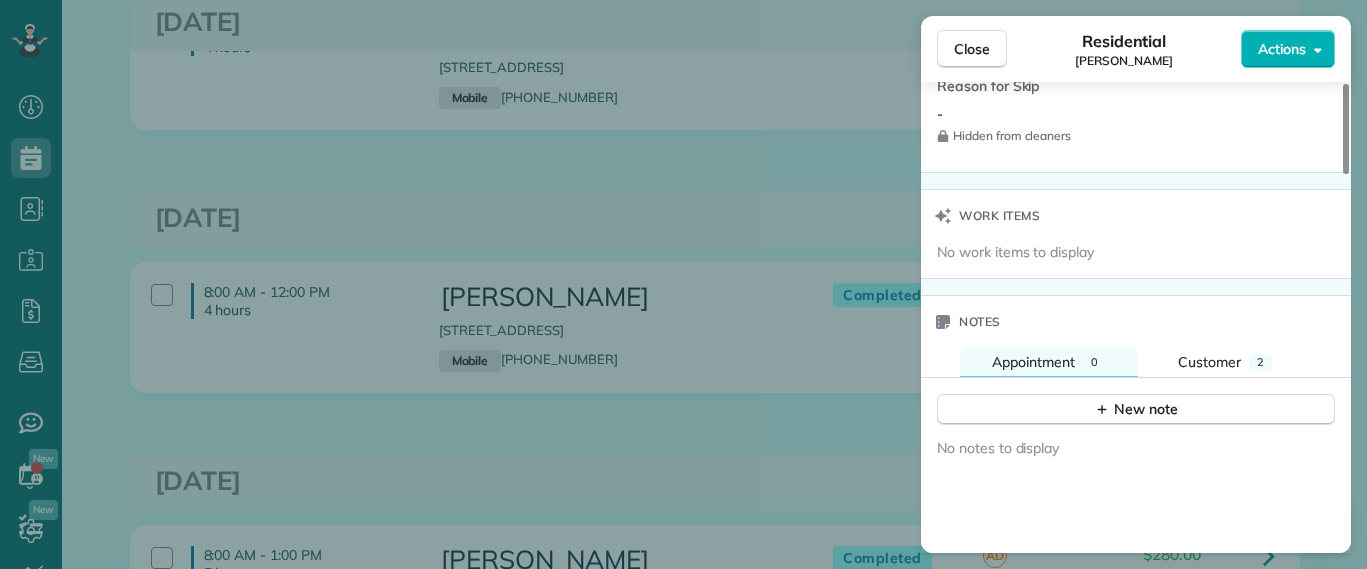 scroll, scrollTop: 1500, scrollLeft: 0, axis: vertical 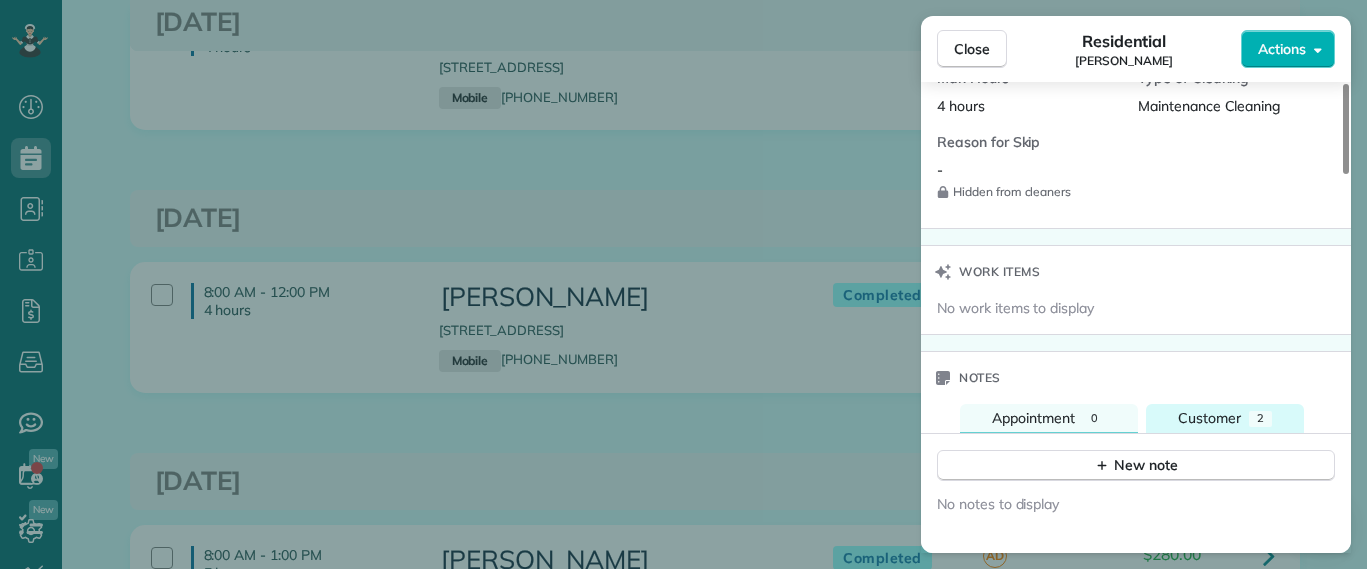 click on "Customer" at bounding box center (1209, 418) 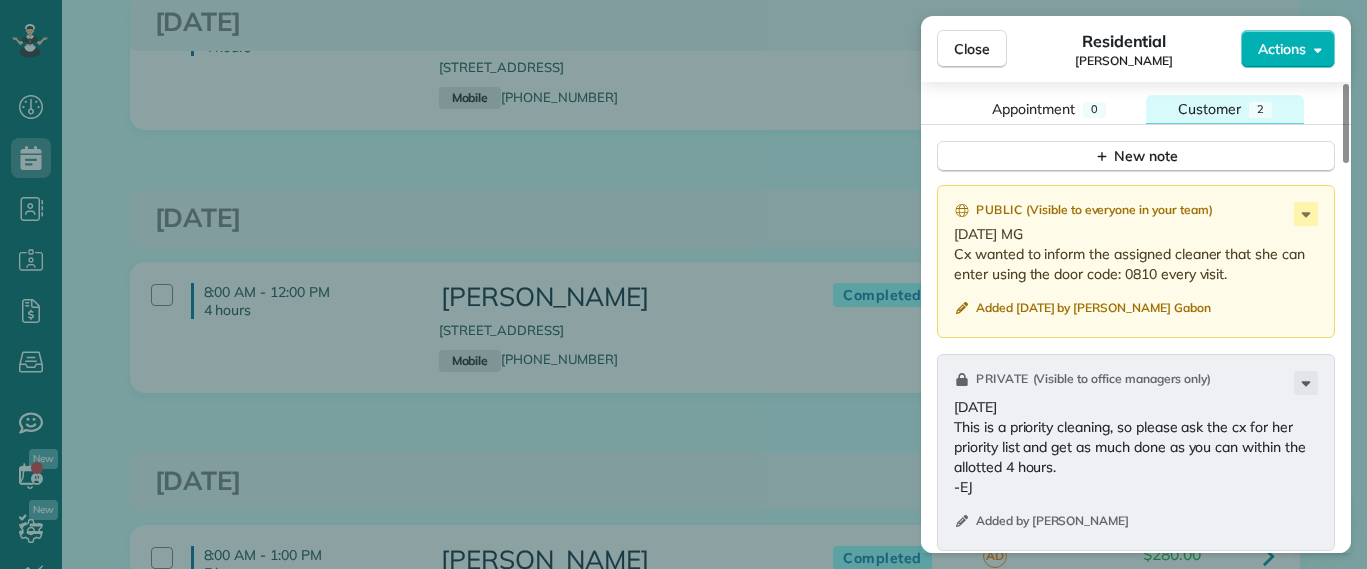 scroll, scrollTop: 1875, scrollLeft: 0, axis: vertical 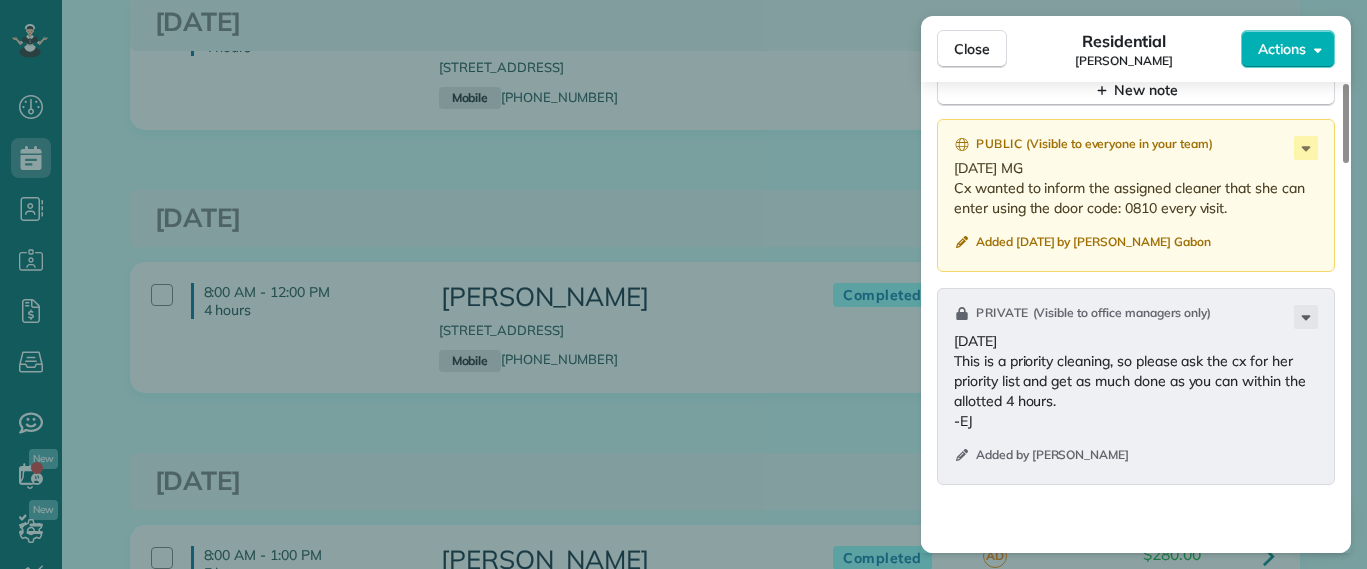 click on "Close Residential Hayley Morris Actions Status Completed Hayley Morris · Open profile MOBILE (540) 908-0774 Copy hjhmorris@gmail.com Copy View Details Residential Tuesday, April 29, 2025 8:00 AM 12:00 PM 4 hours and 0 minutes Repeats every 2 weeks Edit recurring service Next (May 13) 5111 Forest Hill Avenue Richmond VA 23225 Service was not rated yet Setup ratings Cleaners Time in and out Assign Invite Cleaners Ashley   Davis 8:00 AM 12:00 PM Checklist Try Now Keep this appointment up to your standards. Stay on top of every detail, keep your cleaners organised, and your client happy. Assign a checklist Watch a 5 min demo Billing Billing actions Service Service Price (1x $160.00) $160.00 Add an item Overcharge $0.00 Discount $0.00 Coupon discount - Primary tax - Secondary tax - Total appointment price $160.00 Tips collected $0.00 Paid by card Total including tip $160.00 Get paid online in no-time! Send an invoice and reward your cleaners with tips Charge customer credit card Appointment custom fields 4 hours" at bounding box center [683, 284] 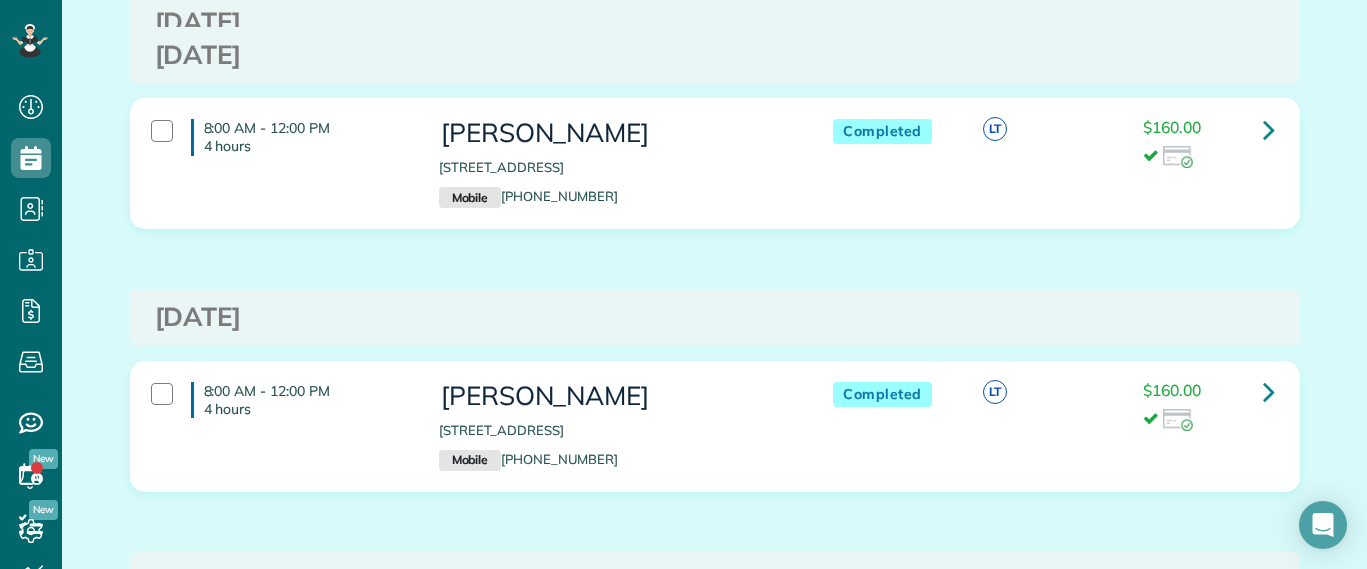 scroll, scrollTop: 541, scrollLeft: 0, axis: vertical 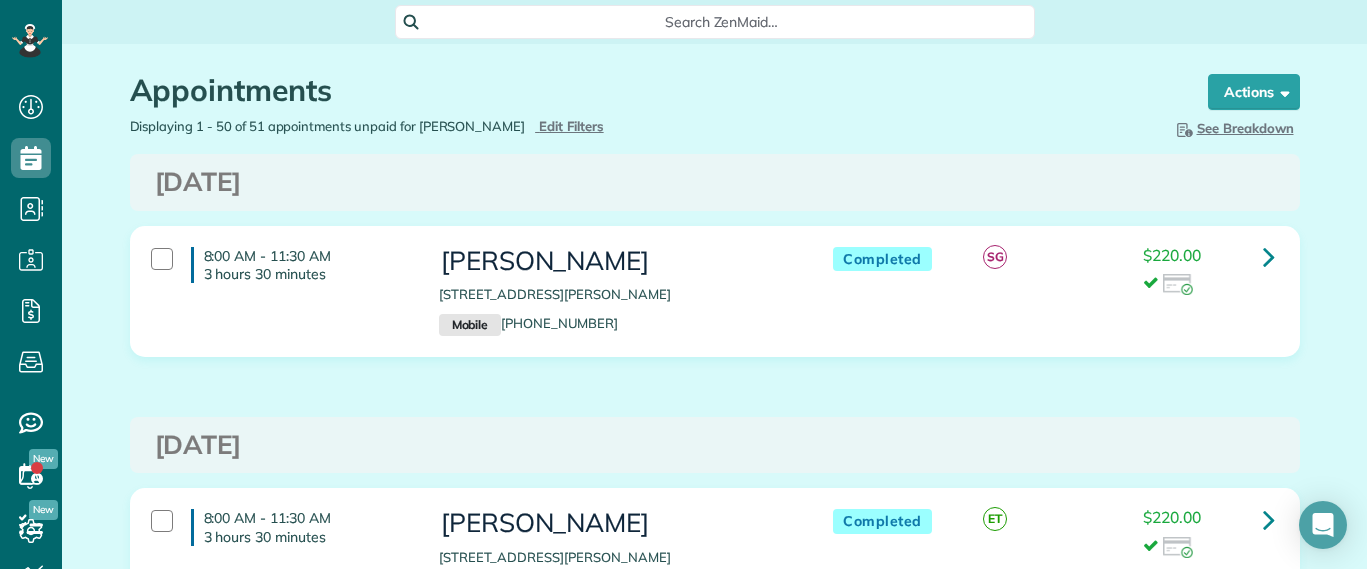 drag, startPoint x: 696, startPoint y: 23, endPoint x: 709, endPoint y: 44, distance: 24.698177 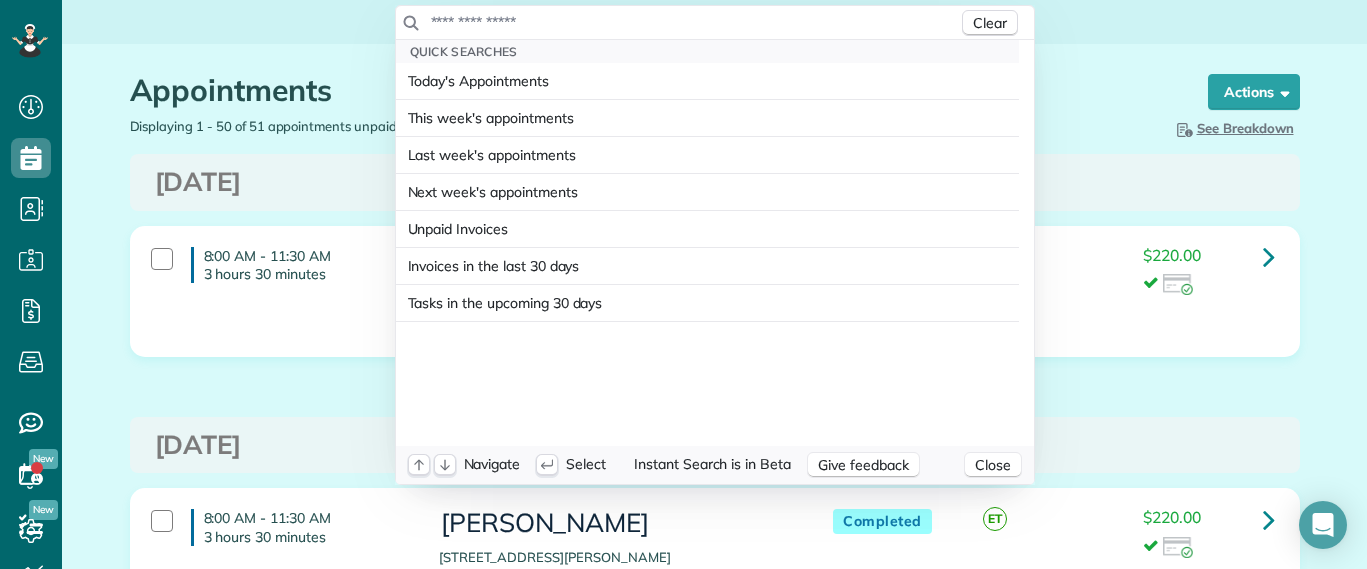 click at bounding box center (694, 22) 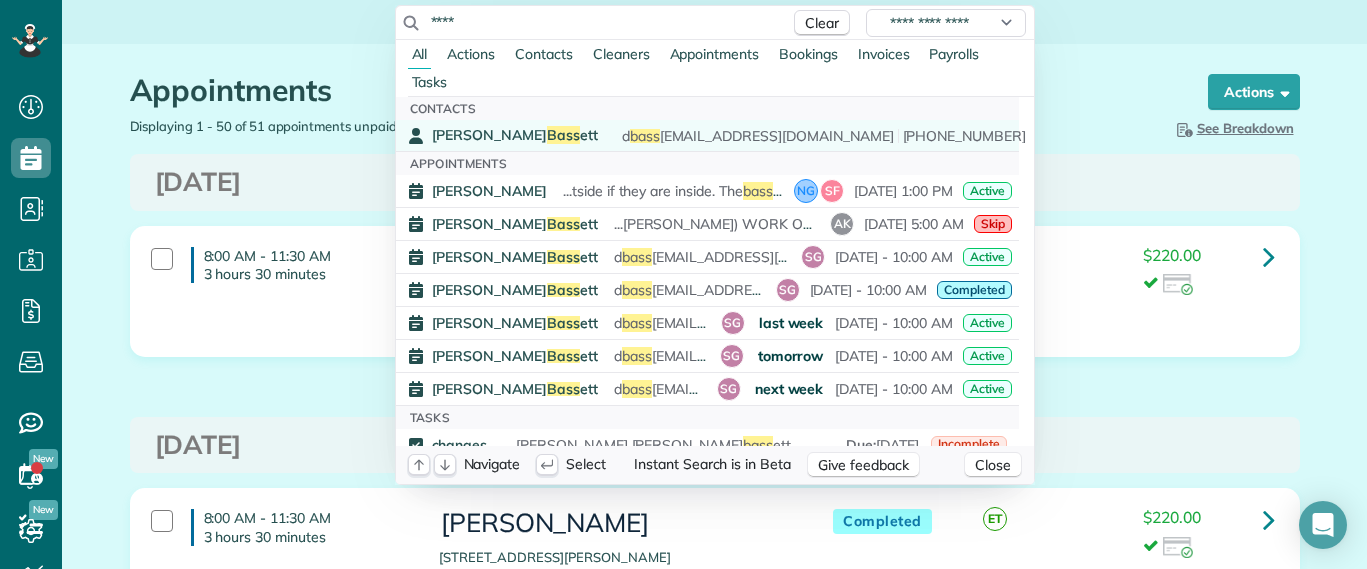 type on "****" 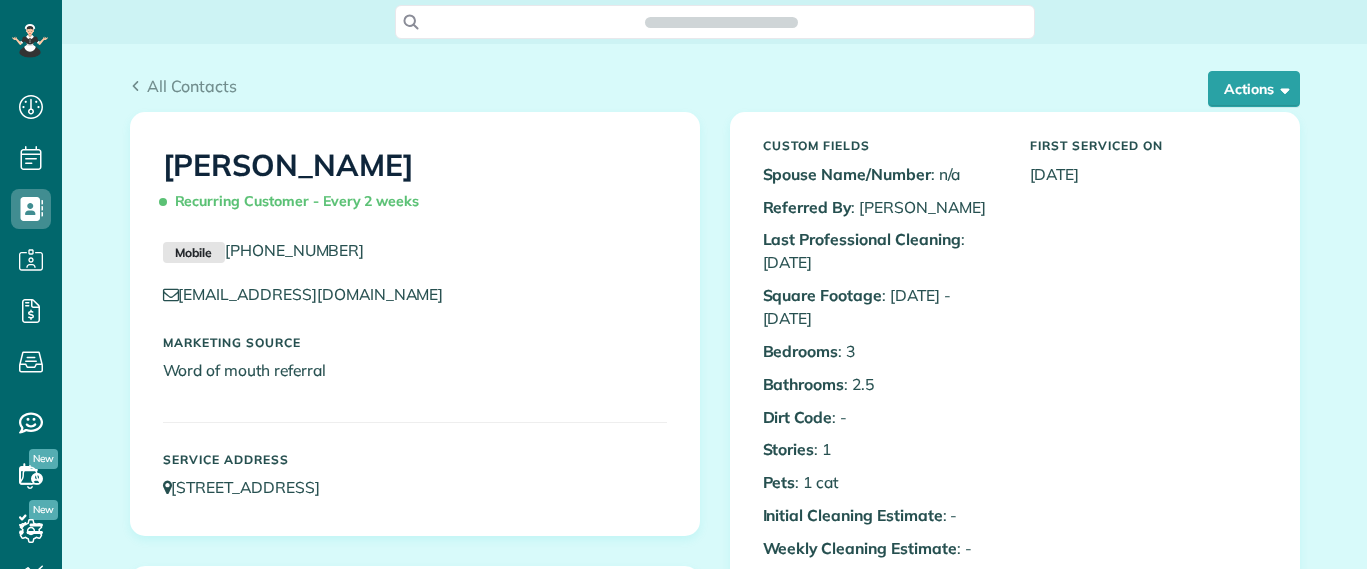 scroll, scrollTop: 0, scrollLeft: 0, axis: both 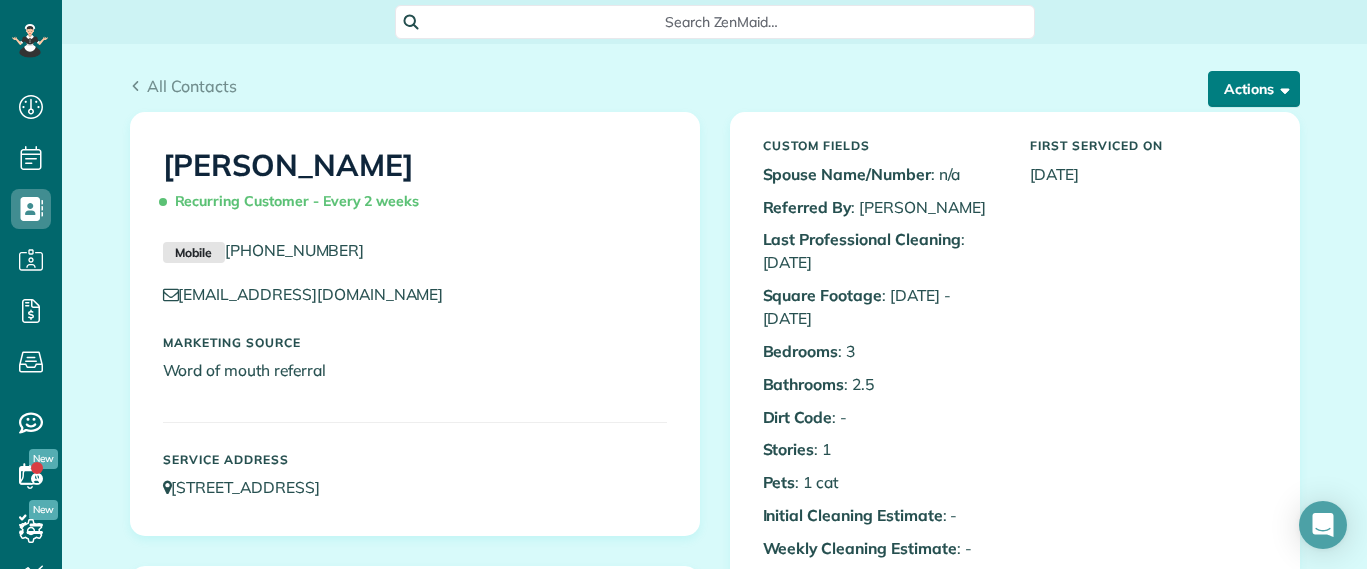 click on "Actions" at bounding box center [1254, 89] 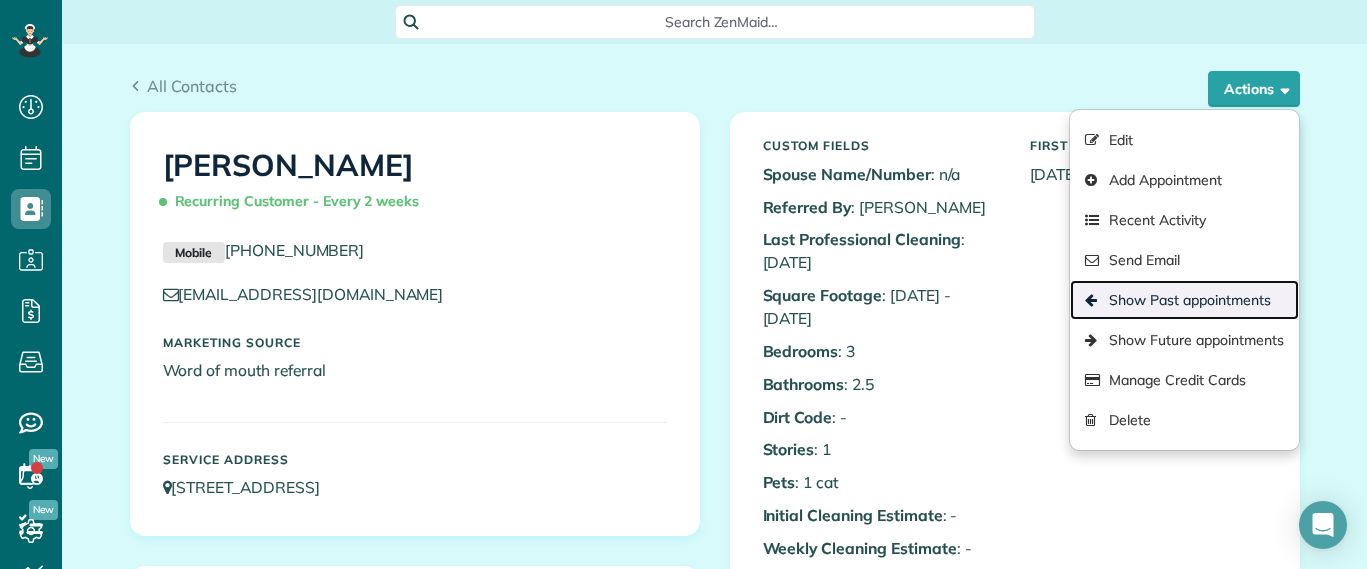 click on "Show Past appointments" at bounding box center (1184, 300) 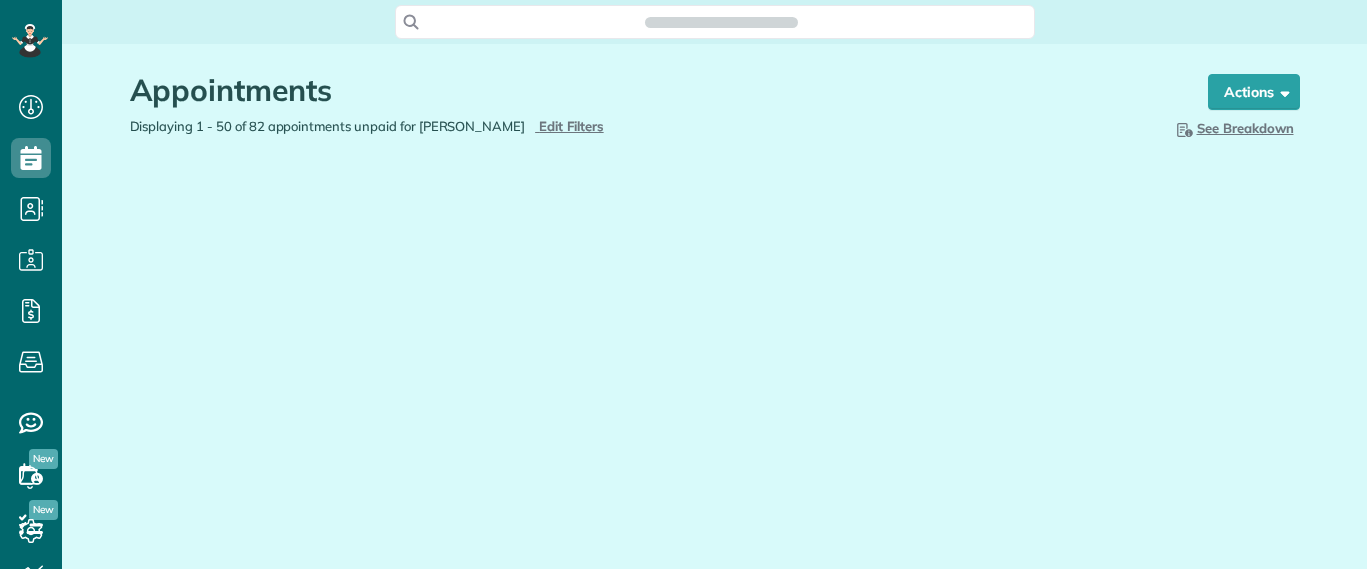 scroll, scrollTop: 0, scrollLeft: 0, axis: both 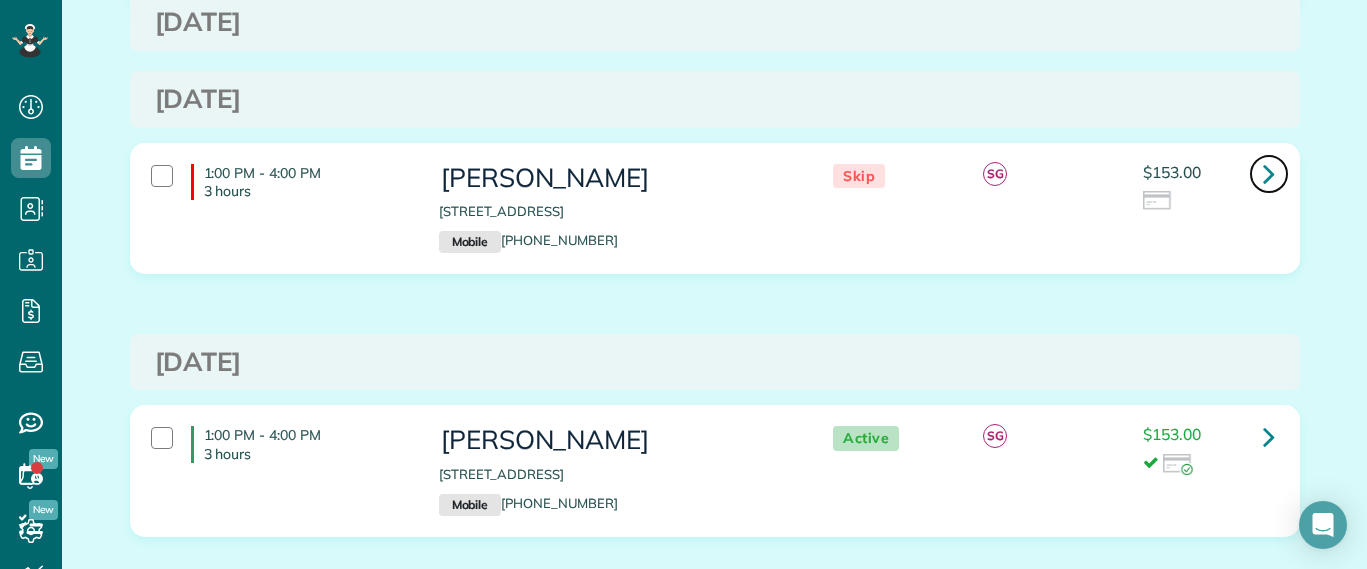 click at bounding box center [1269, 173] 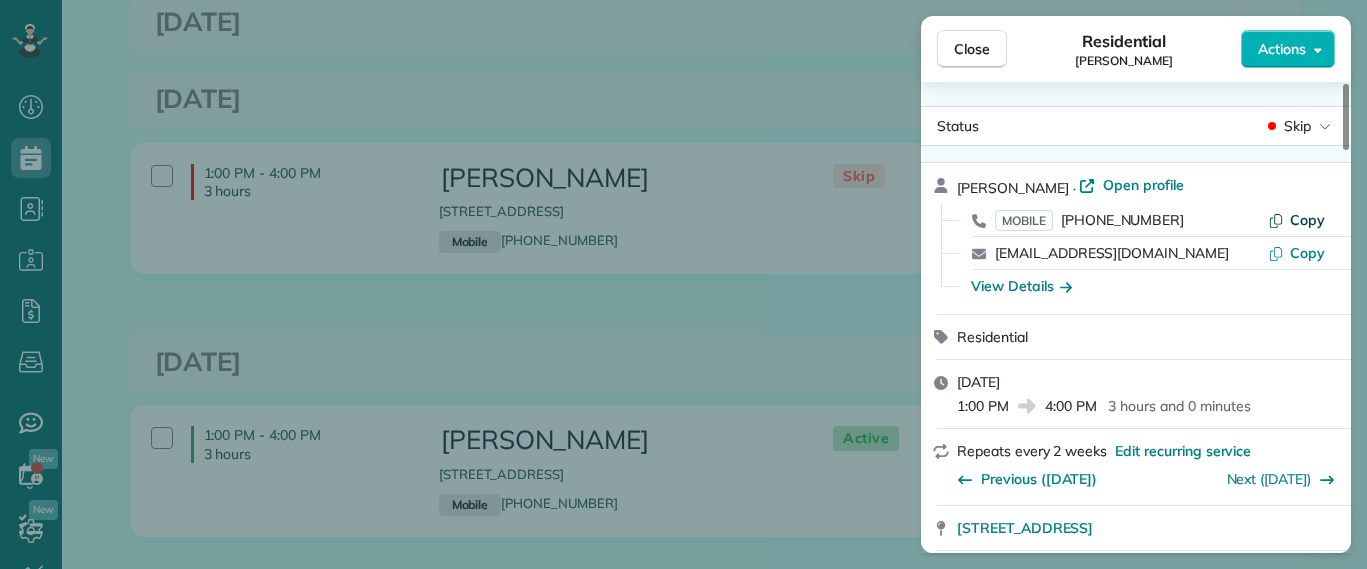 click on "Copy" at bounding box center [1296, 220] 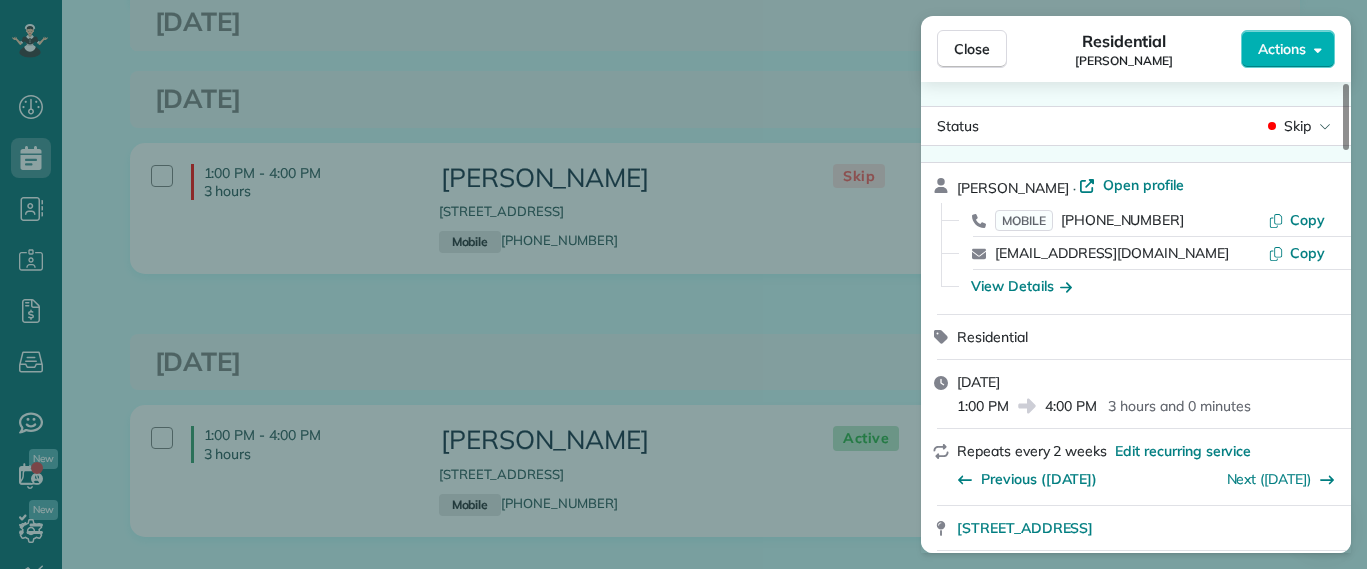 click on "Close Residential [PERSON_NAME] Actions Status Skip [PERSON_NAME] · Open profile MOBILE [PHONE_NUMBER] Copy [EMAIL_ADDRESS][DOMAIN_NAME] Copy View Details Residential [DATE] 1:00 PM 4:00 PM 3 hours and 0 minutes Repeats every 2 weeks Edit recurring service Previous ([DATE]) Next ([DATE]) [STREET_ADDRESS] Service was not rated yet Setup ratings Cleaners Time in and out Assign Invite Cleaners [PERSON_NAME] 1:00 PM 4:00 PM Checklist Try Now Keep this appointment up to your standards. Stay on top of every detail, keep your cleaners organised, and your client happy. Assign a checklist Watch a 5 min demo Billing Billing actions Service Service Price (1x $153.00) $153.00 Add an item Overcharge $0.00 Discount $0.00 Coupon discount - Primary tax - Secondary tax - Total appointment price $153.00 Tips collected $0.00 Unpaid Mark as paid Total including tip $153.00 Get paid online in no-time! Send an invoice and reward your cleaners with tips Charge customer credit card Man Hours - 8" at bounding box center (683, 284) 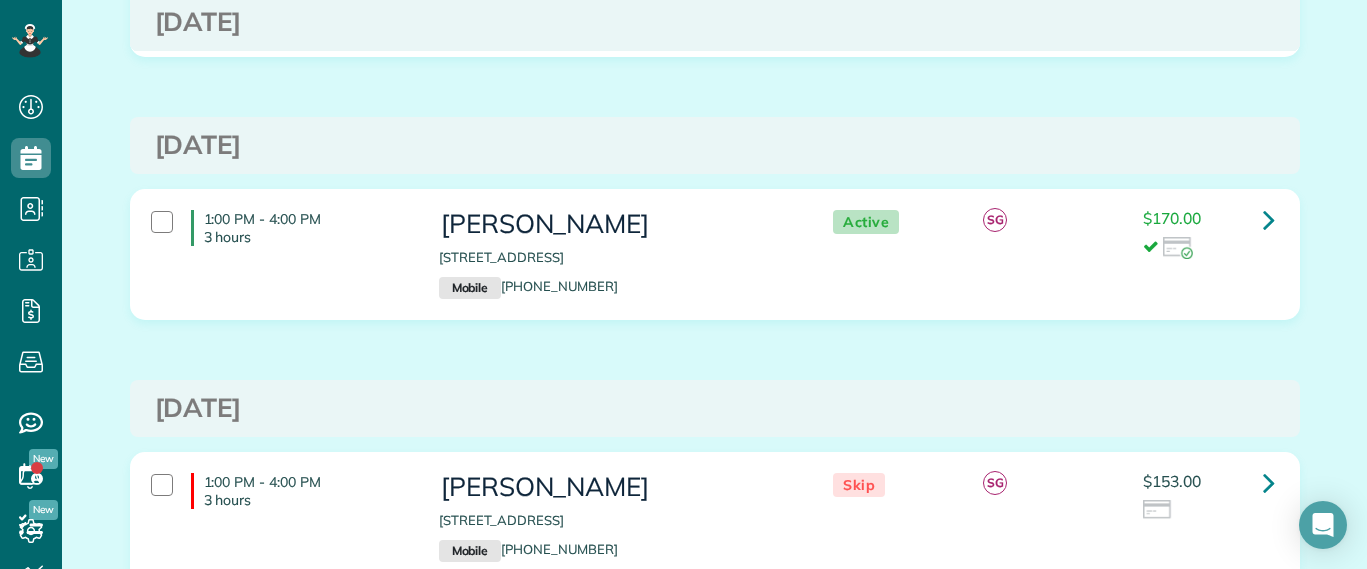 scroll, scrollTop: 3250, scrollLeft: 0, axis: vertical 